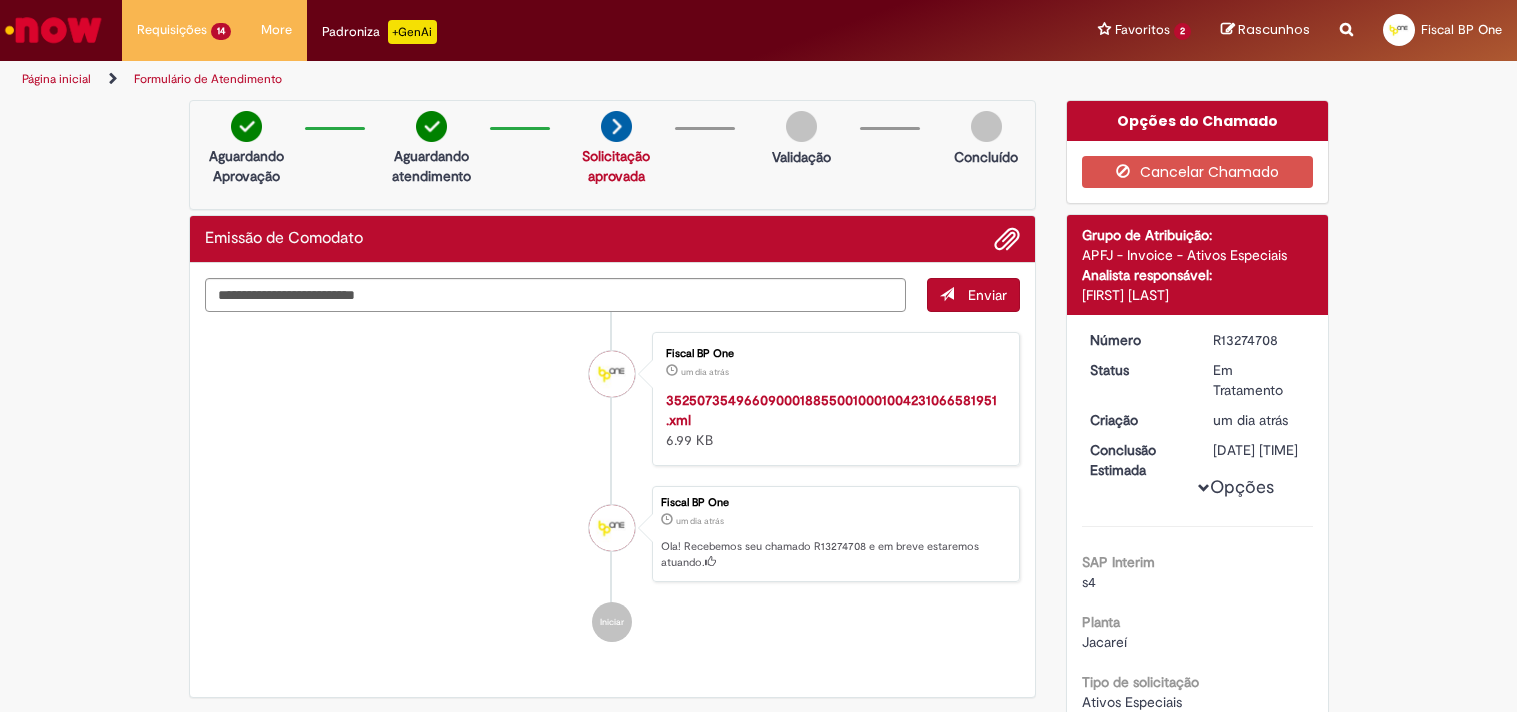 scroll, scrollTop: 0, scrollLeft: 0, axis: both 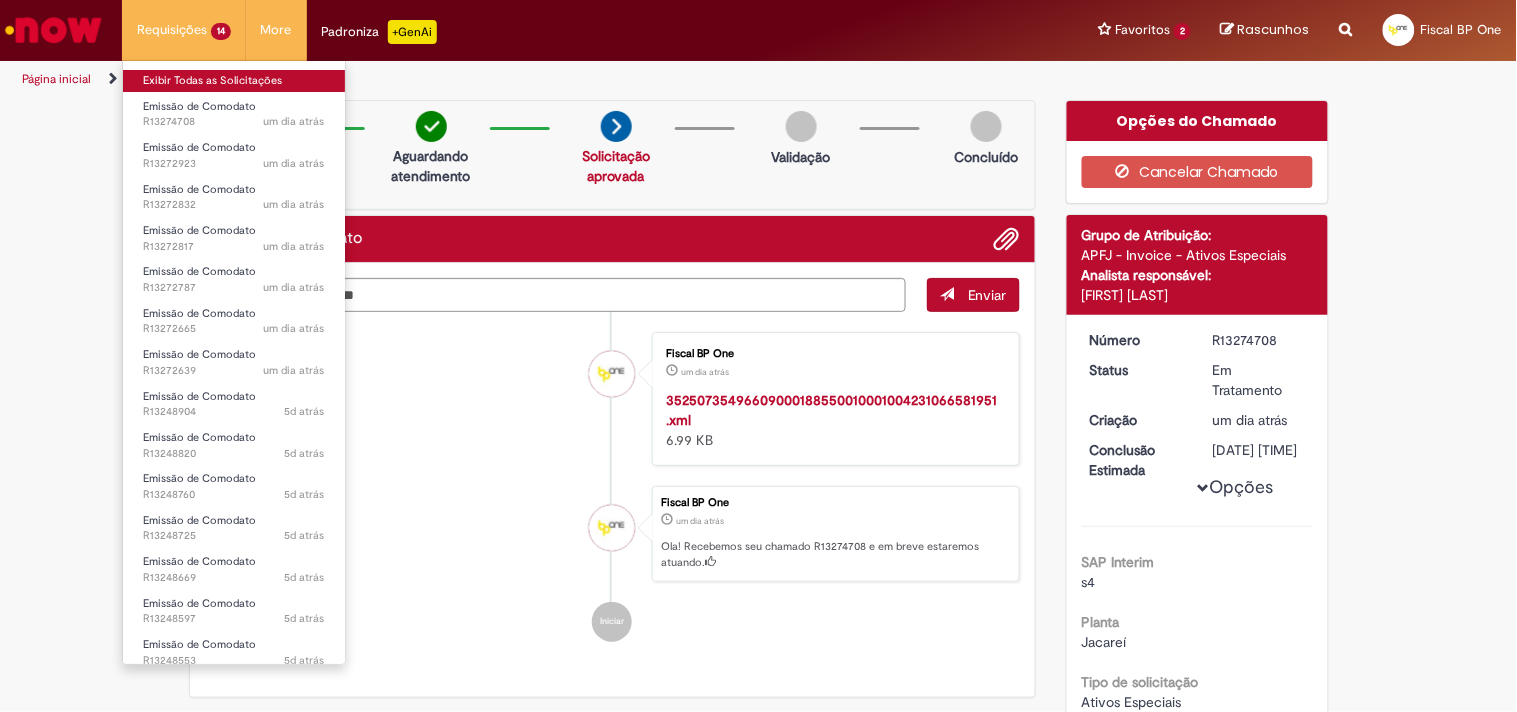 click on "Exibir Todas as Solicitações" at bounding box center (234, 81) 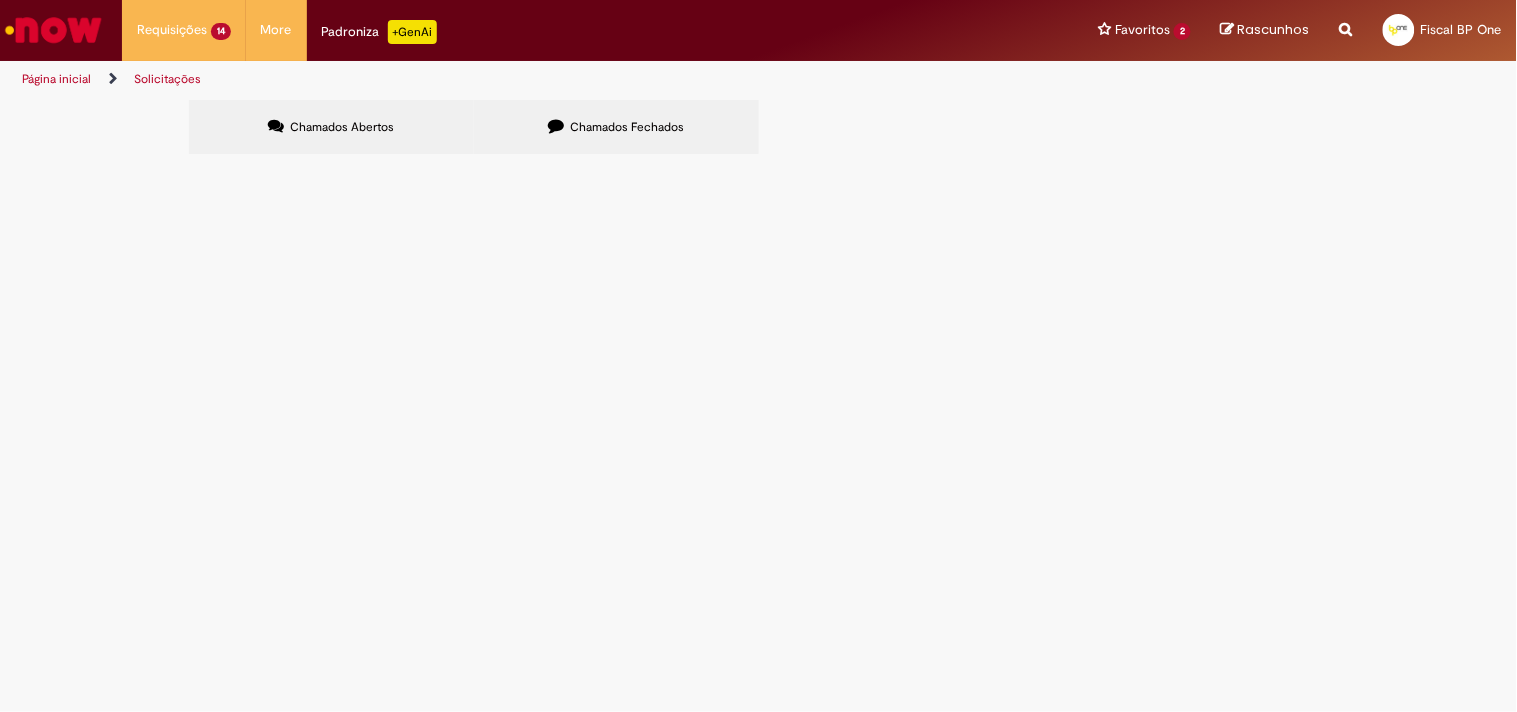 click at bounding box center (0, 0) 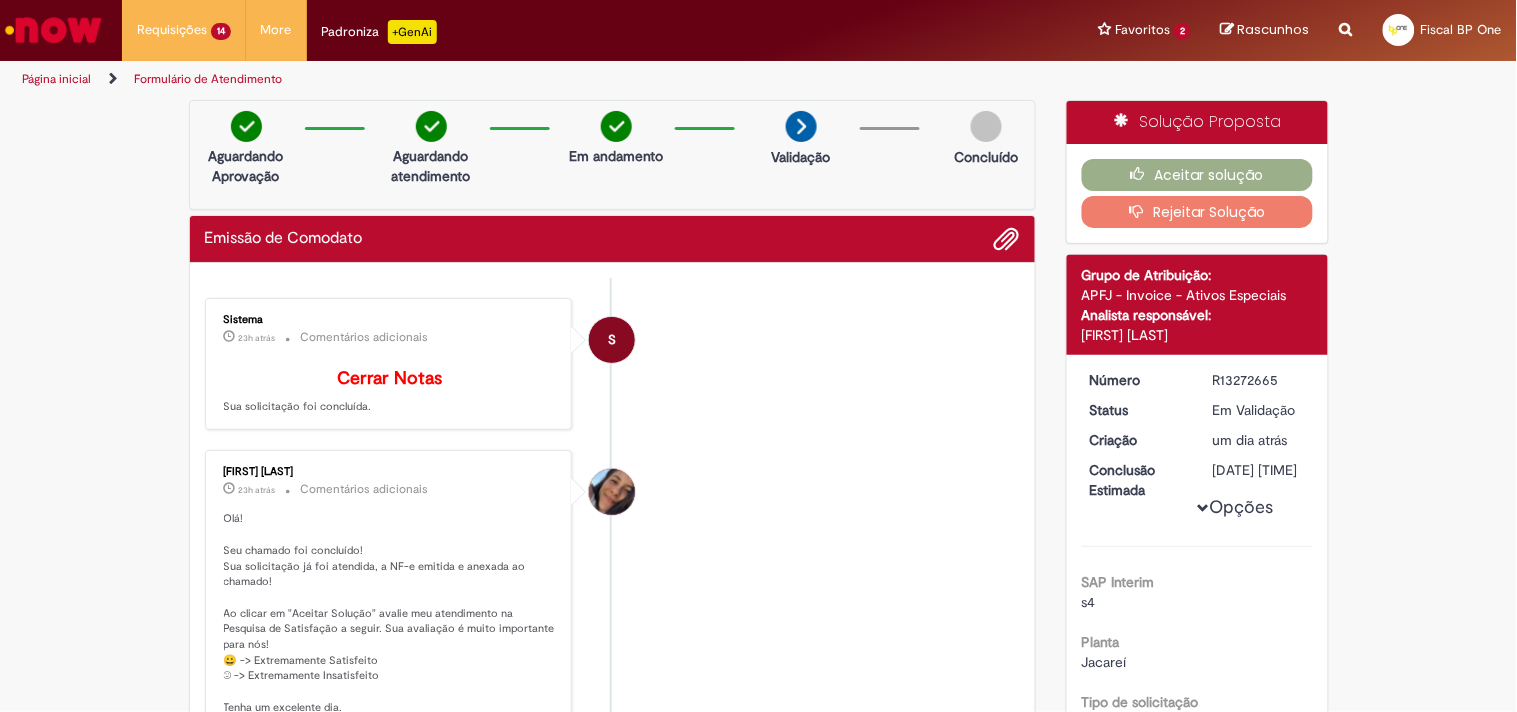 scroll, scrollTop: 333, scrollLeft: 0, axis: vertical 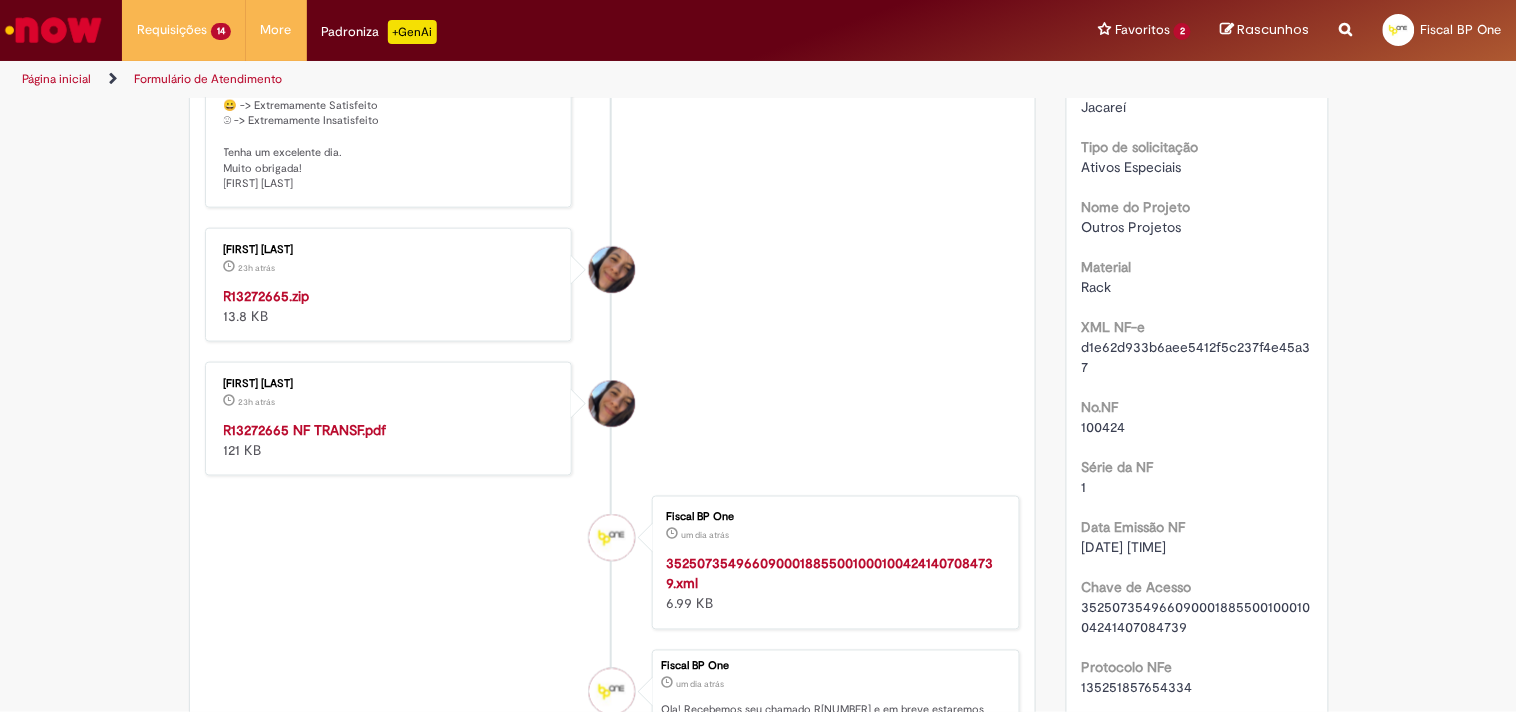 click on "[FIRST] [LAST] [LAST]
[TIME] atrás [TIME] atrás
R[NUMBER].zip  13.8 KB" at bounding box center [389, 285] 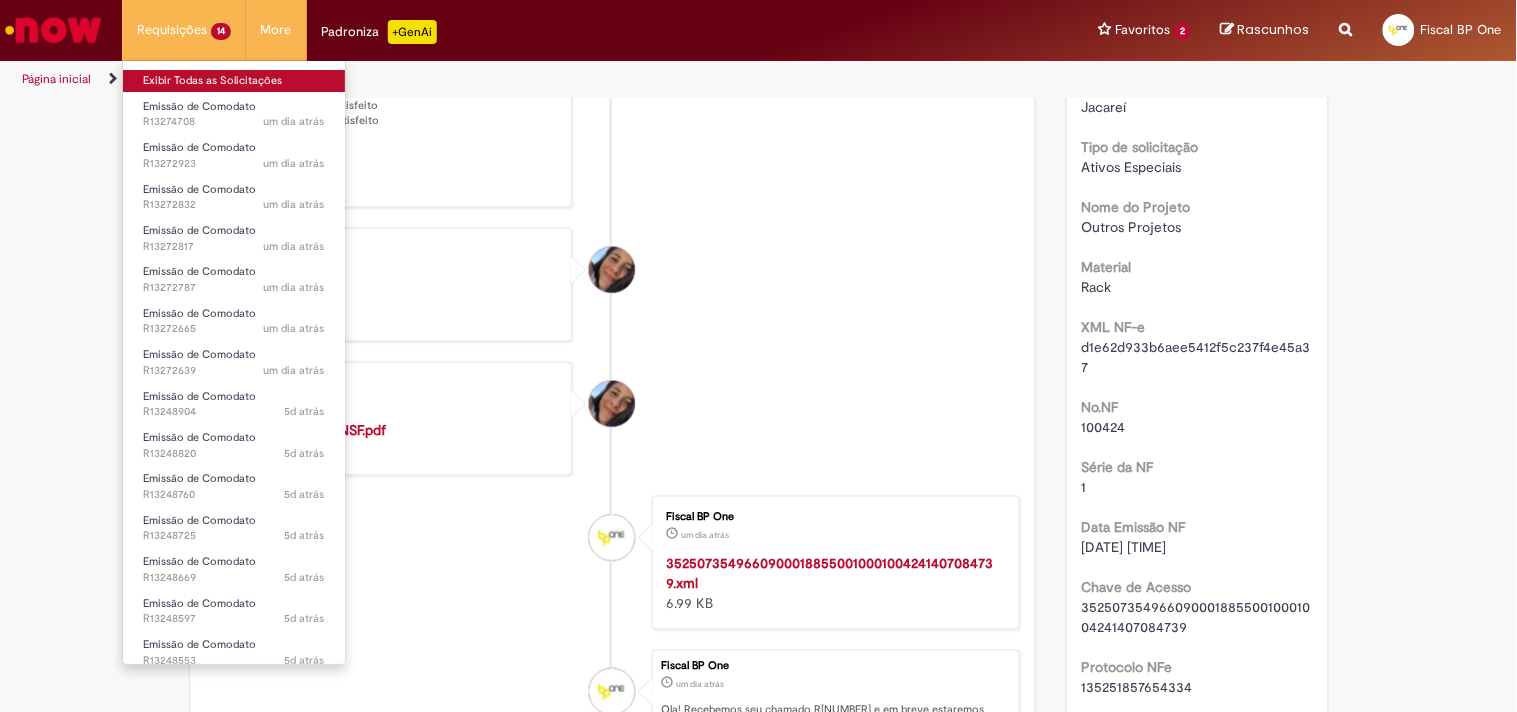 click on "Exibir Todas as Solicitações" at bounding box center (234, 81) 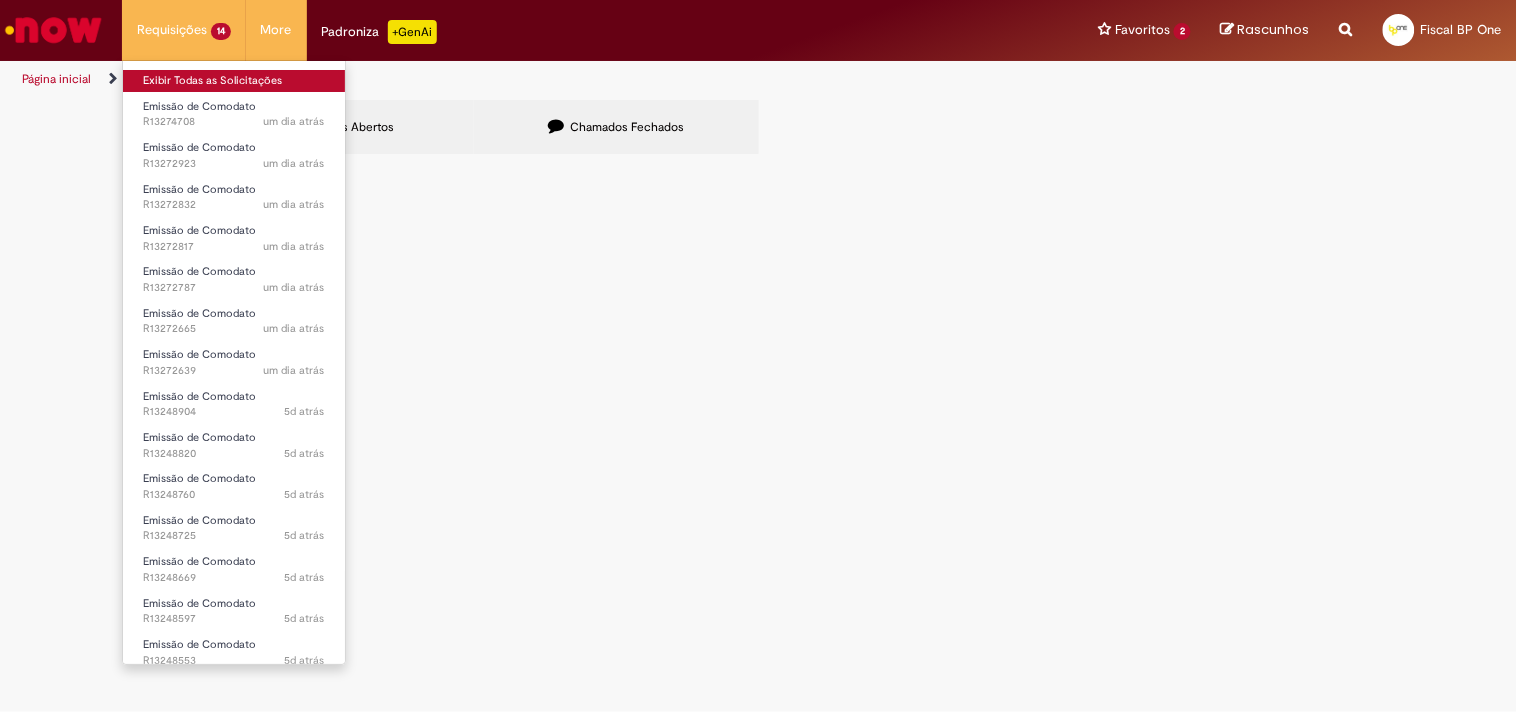 scroll, scrollTop: 0, scrollLeft: 0, axis: both 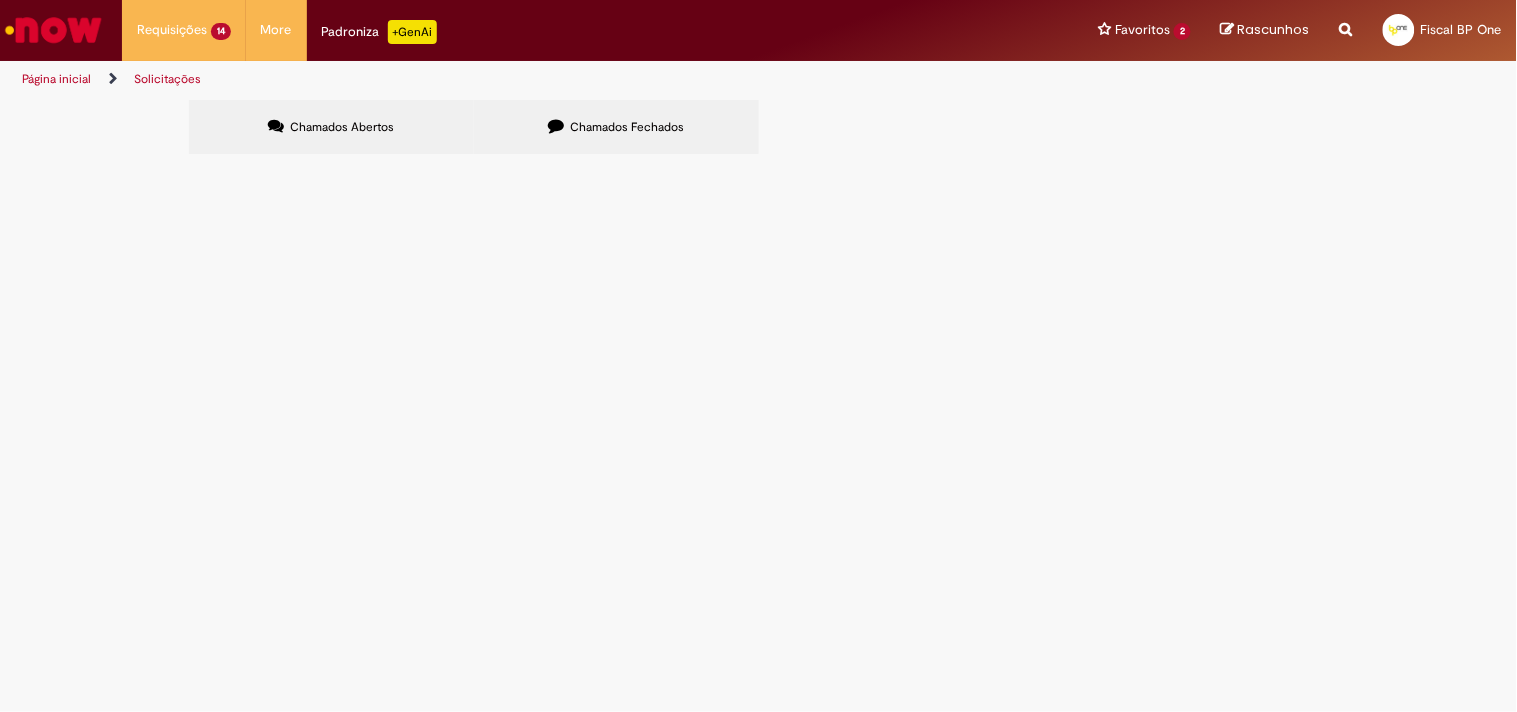 click at bounding box center [0, 0] 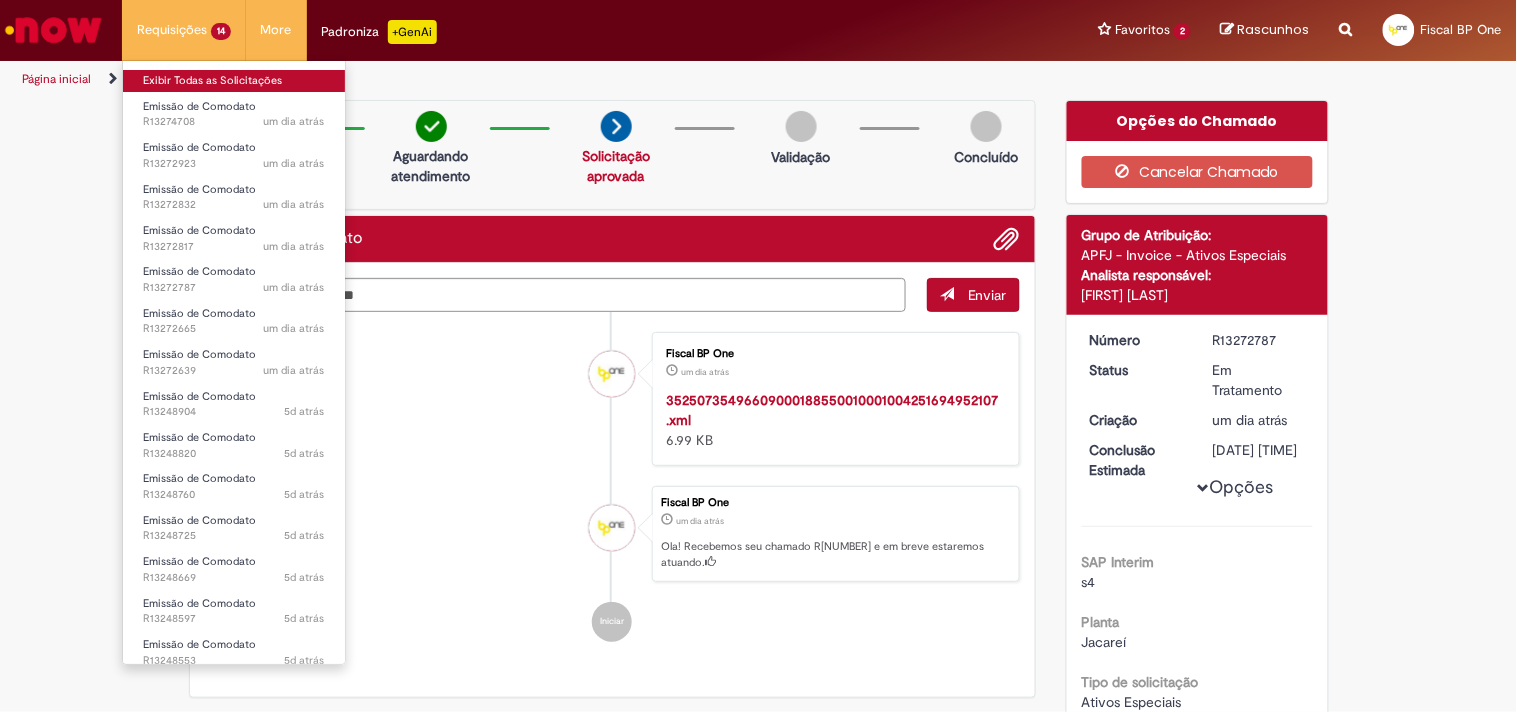 click on "Exibir Todas as Solicitações" at bounding box center [234, 81] 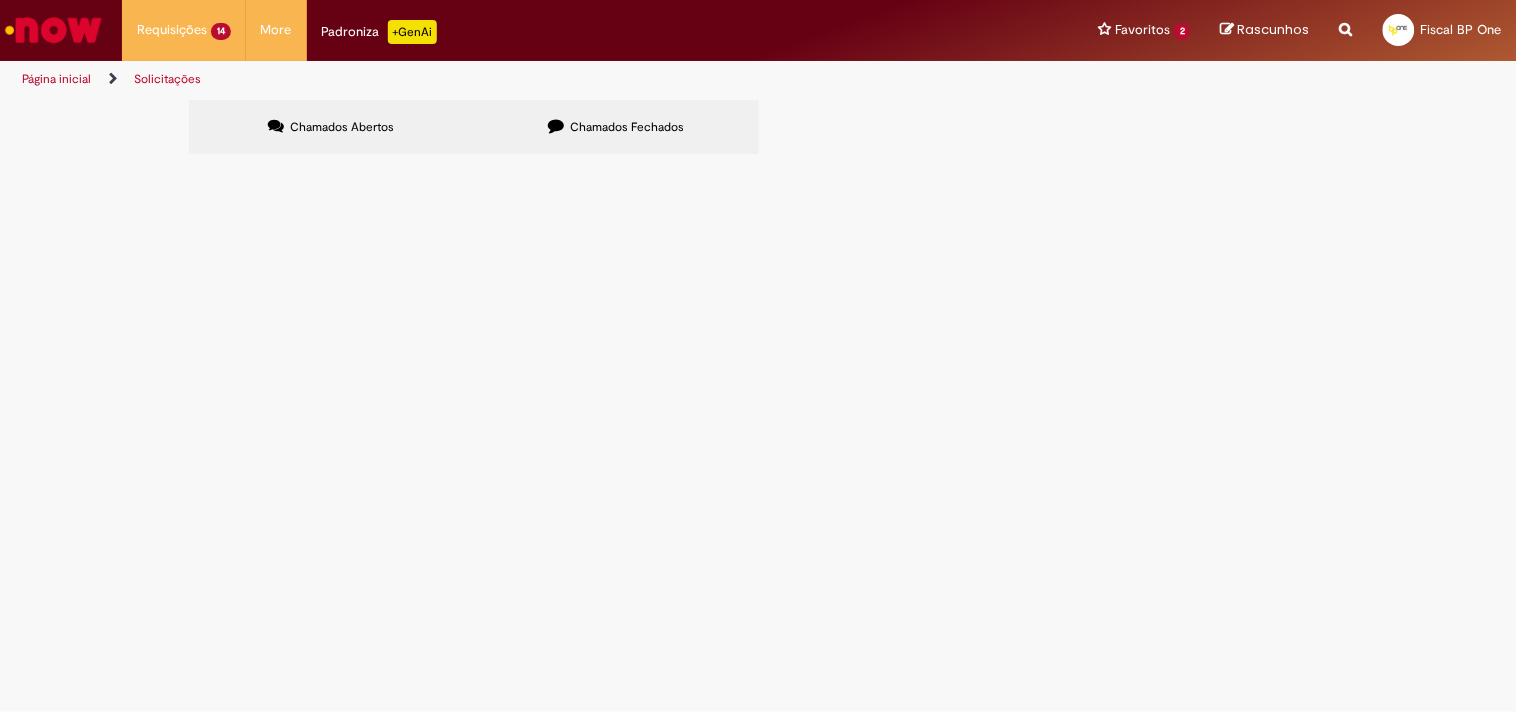 click at bounding box center [0, 0] 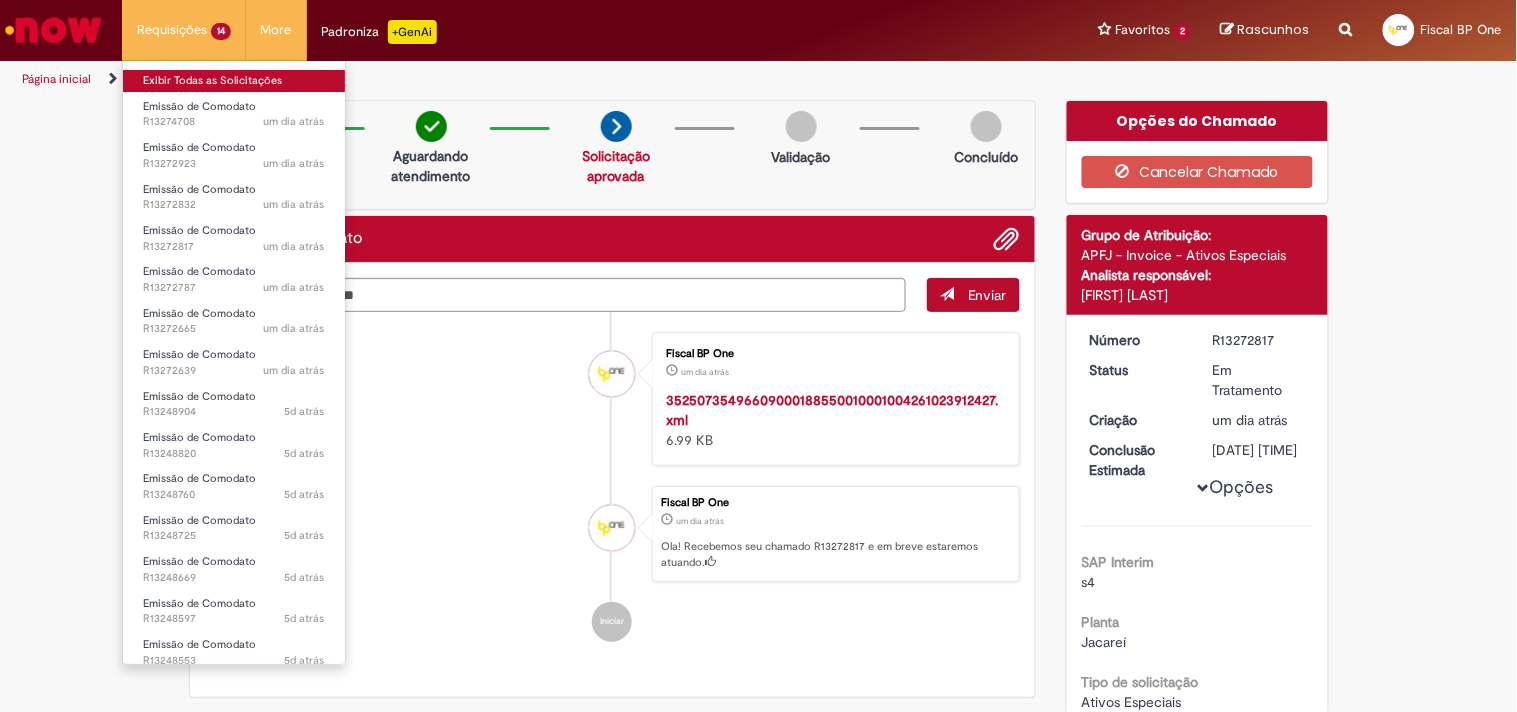 click on "Exibir Todas as Solicitações" at bounding box center [234, 81] 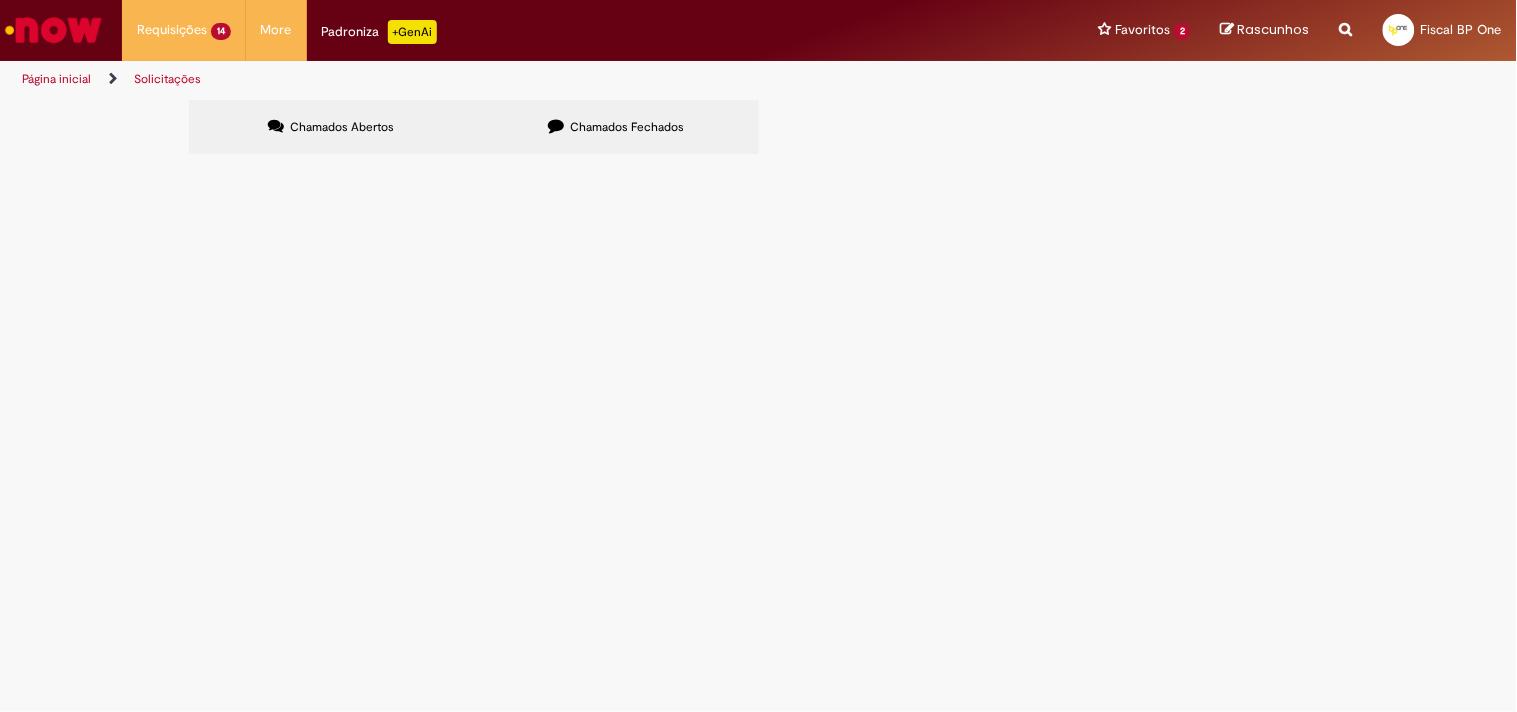click at bounding box center [0, 0] 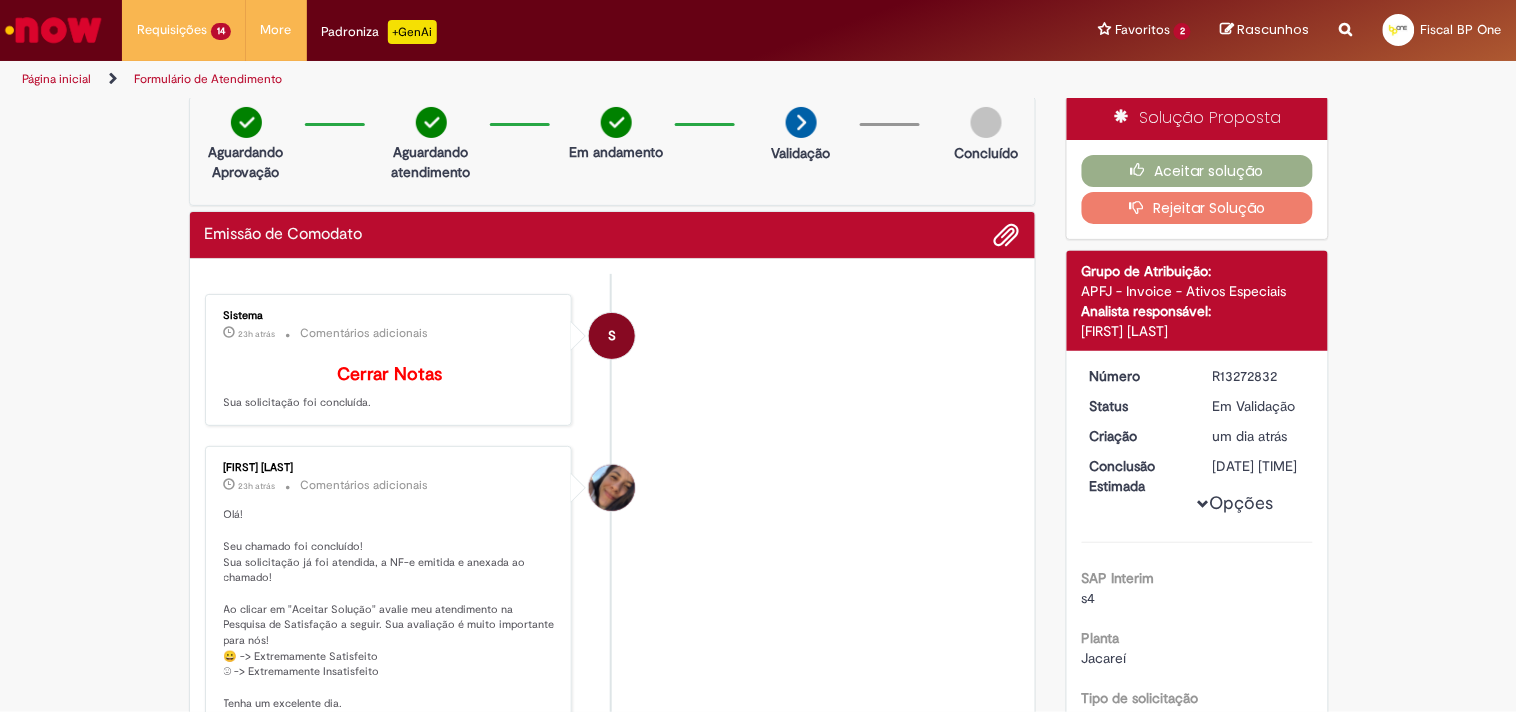 scroll, scrollTop: 0, scrollLeft: 0, axis: both 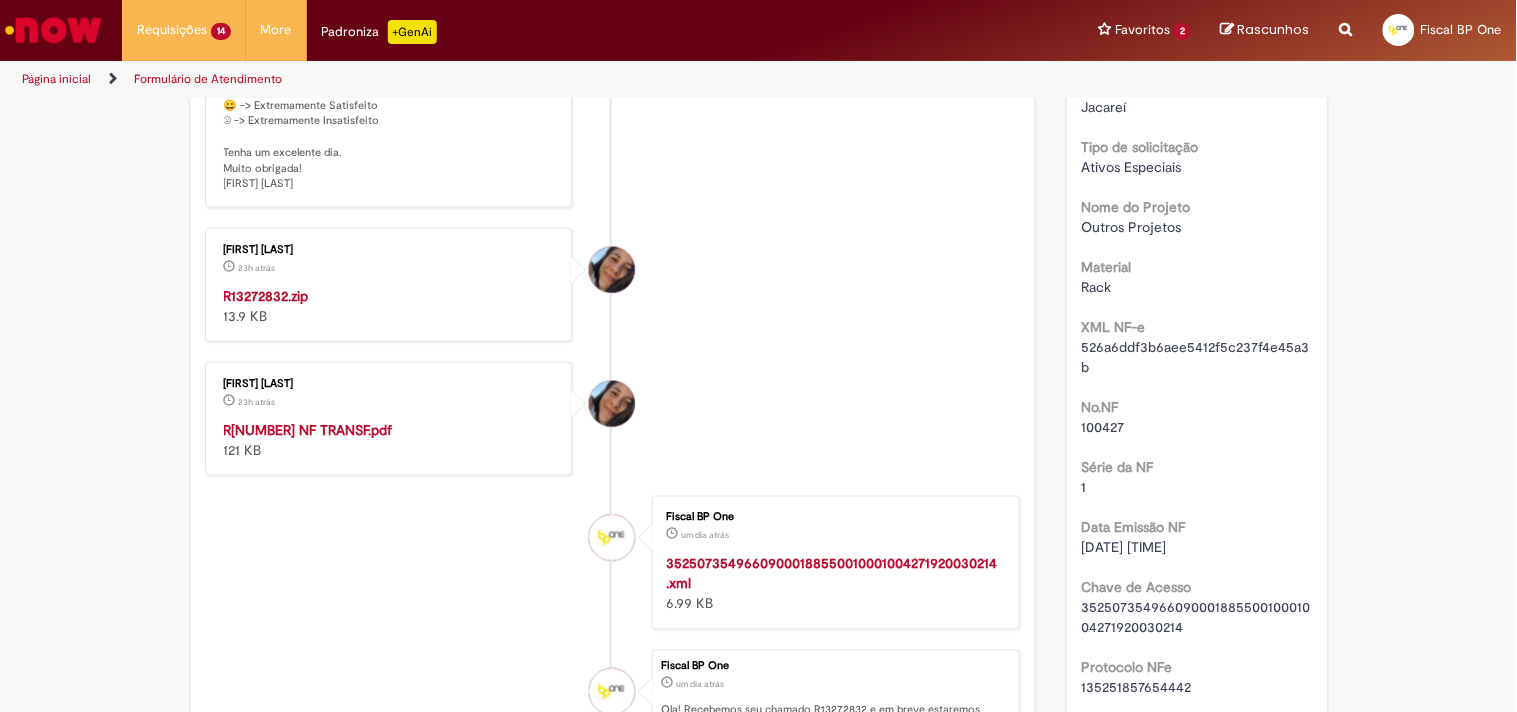 drag, startPoint x: 277, startPoint y: 265, endPoint x: 284, endPoint y: 277, distance: 13.892444 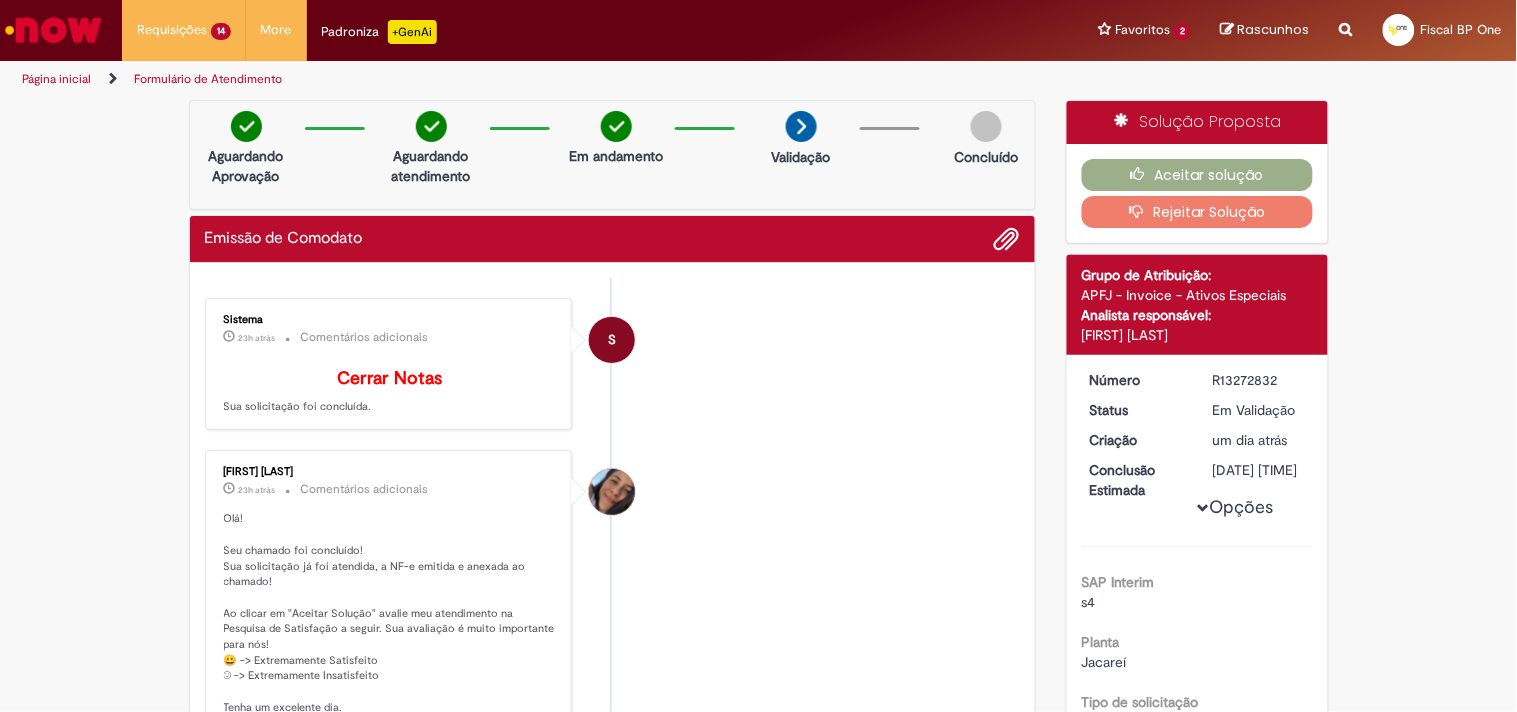 scroll, scrollTop: 666, scrollLeft: 0, axis: vertical 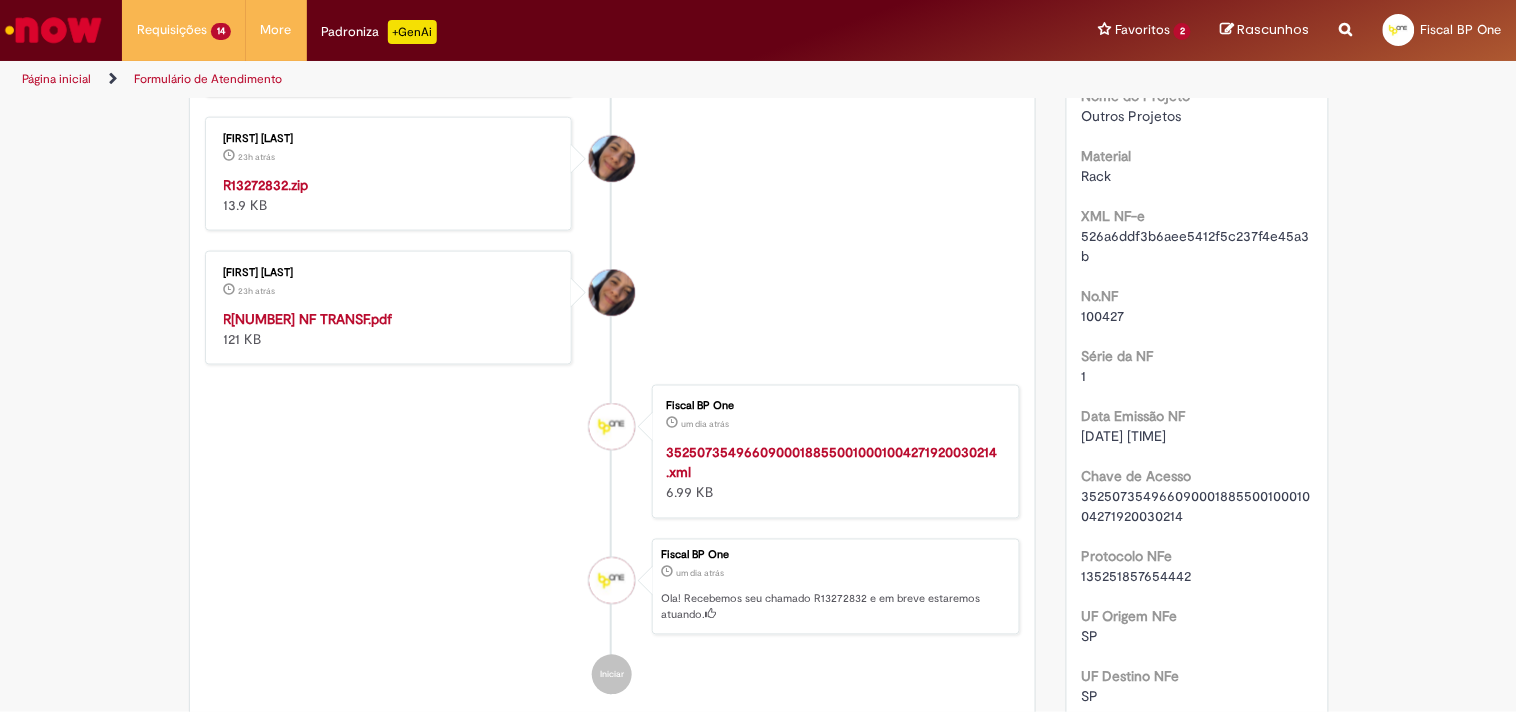 click on "R13272832.zip" at bounding box center (266, 185) 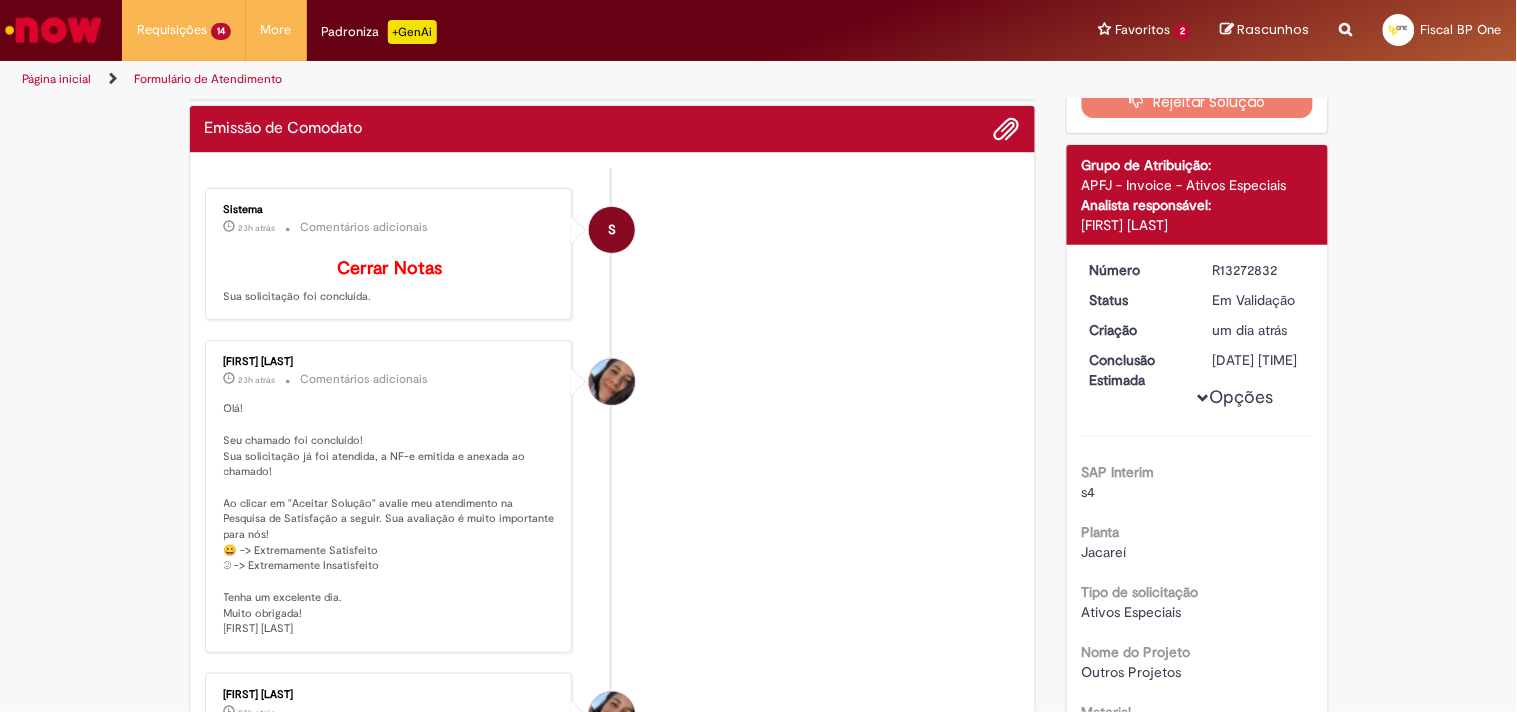 scroll, scrollTop: 0, scrollLeft: 0, axis: both 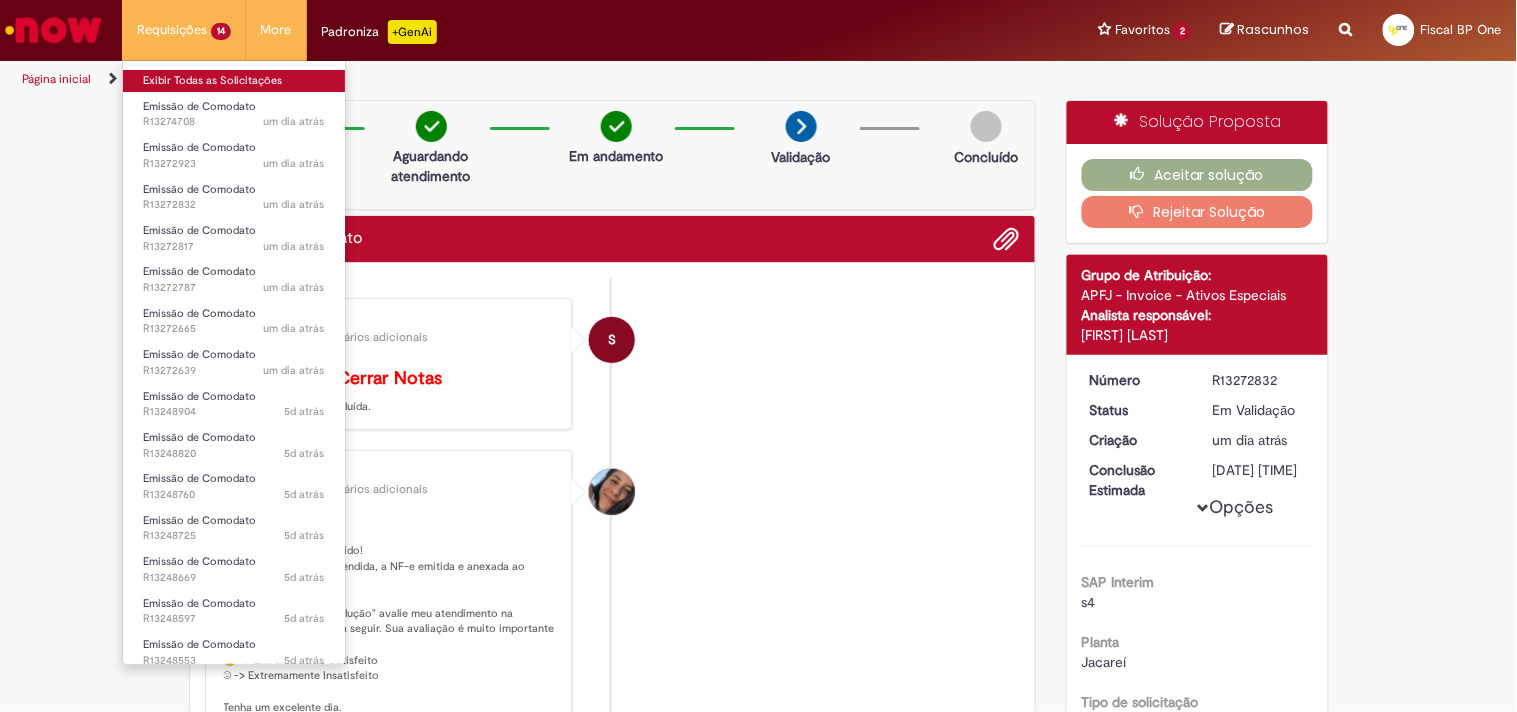 click on "Exibir Todas as Solicitações" at bounding box center [234, 81] 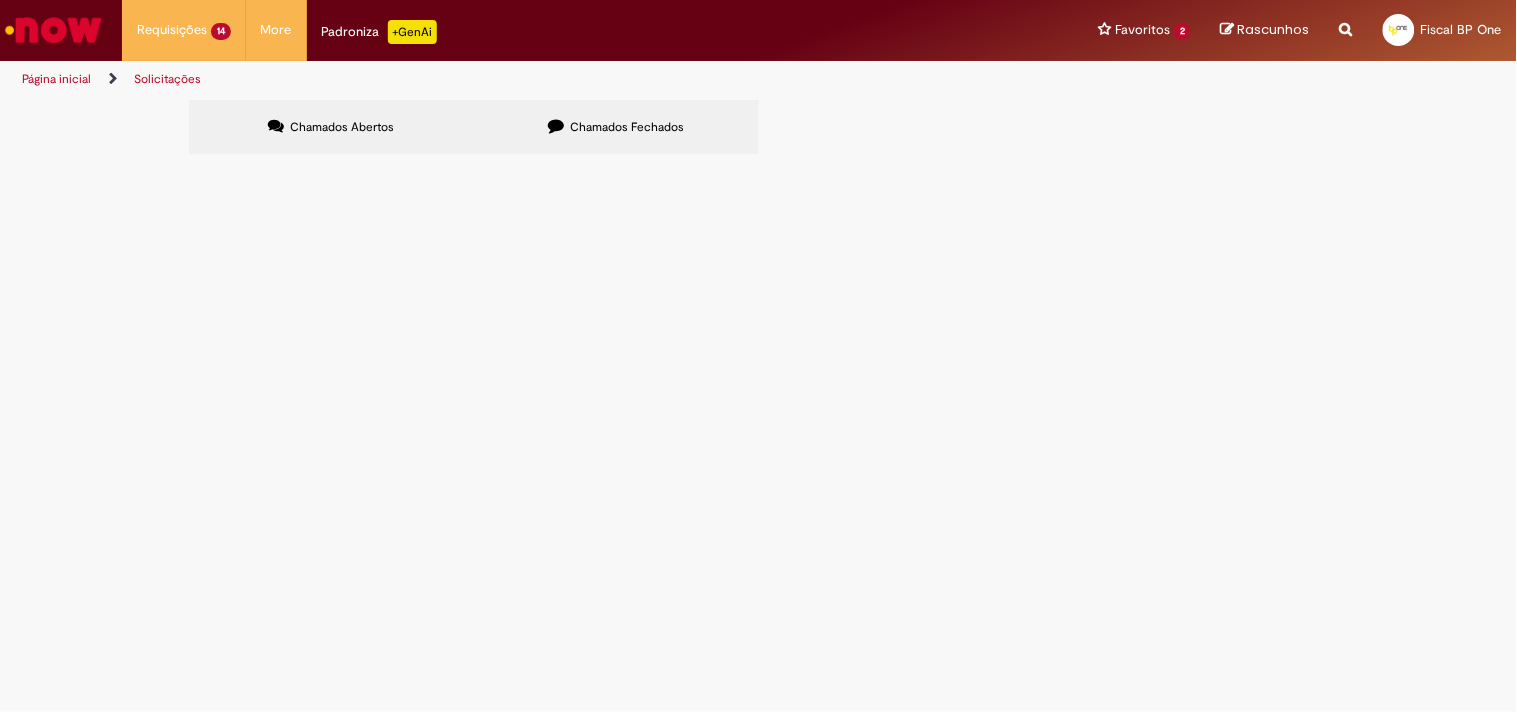 click at bounding box center [0, 0] 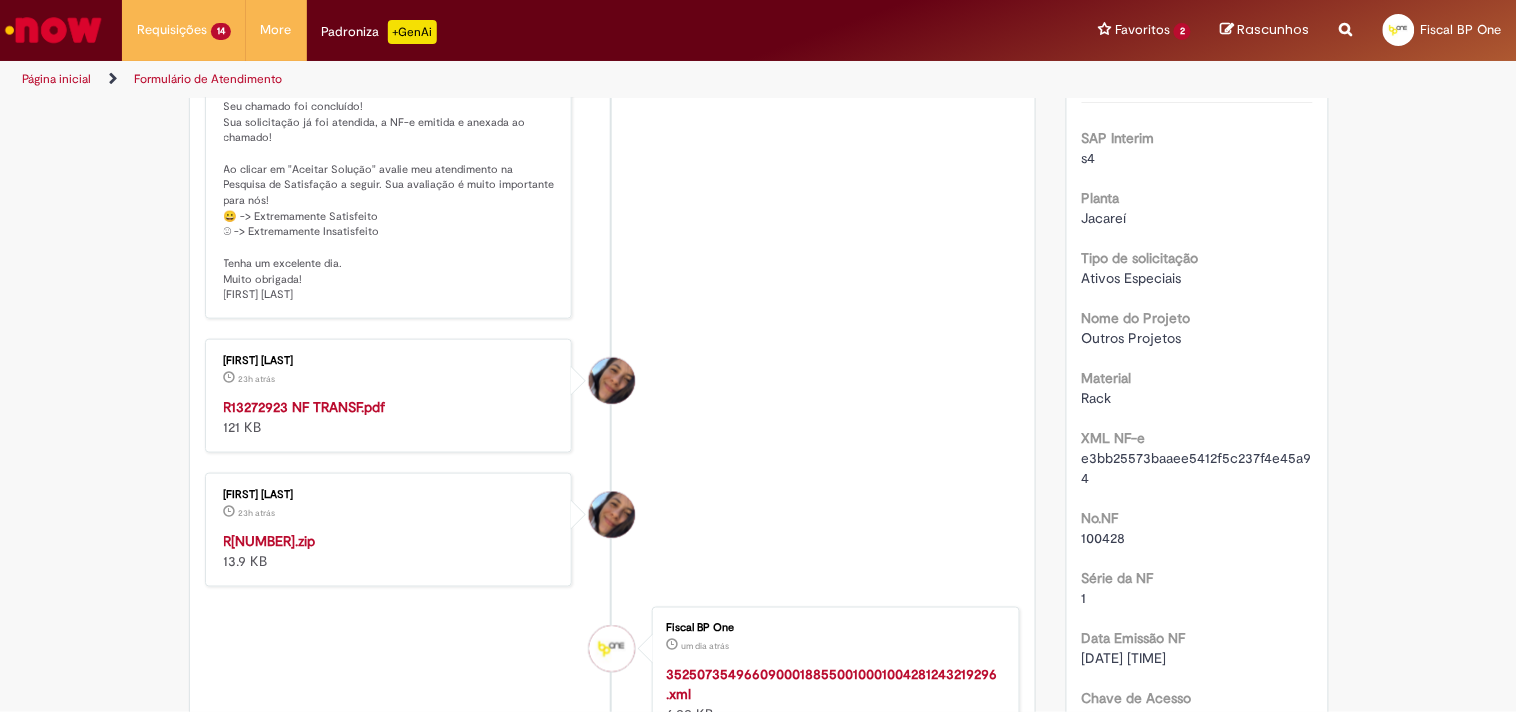 scroll, scrollTop: 555, scrollLeft: 0, axis: vertical 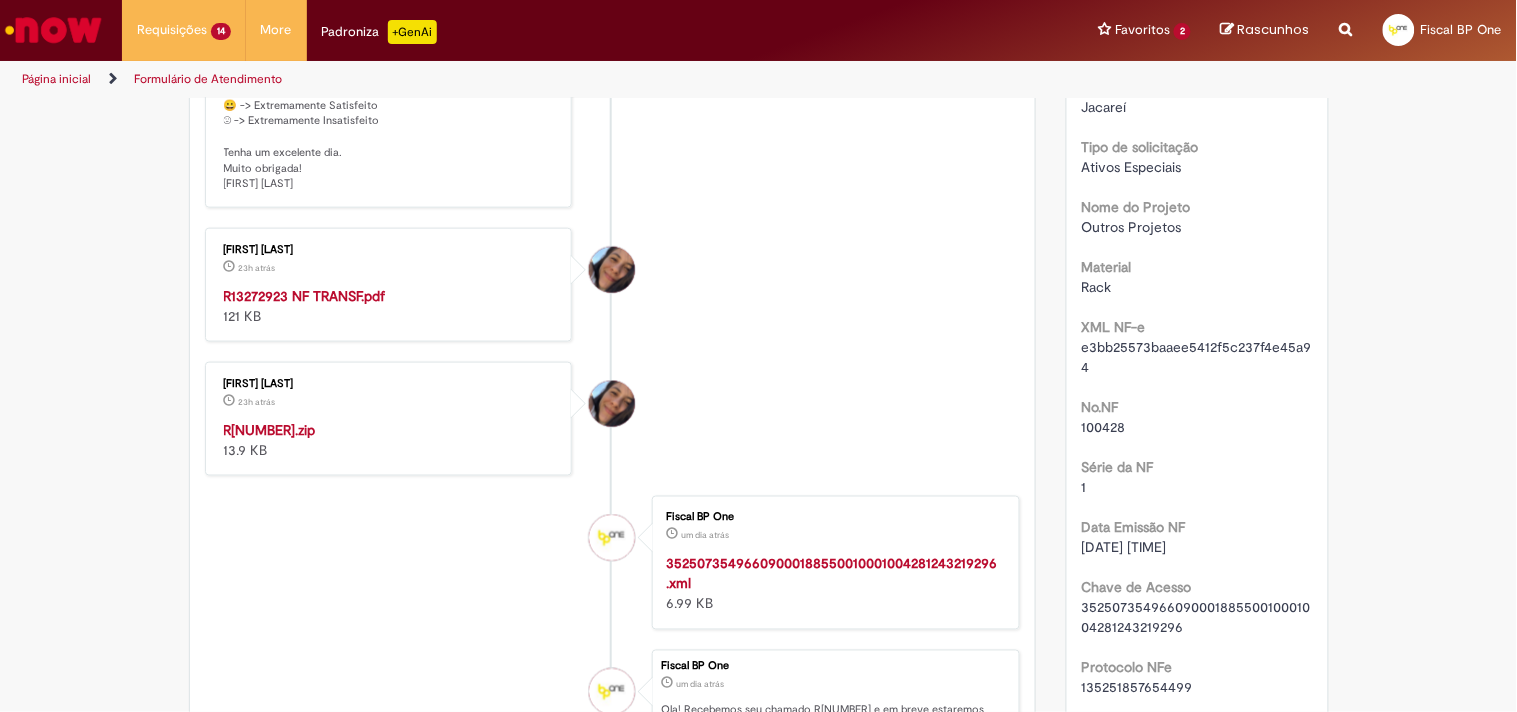 click on "R13272923 NF TRANSF.pdf" at bounding box center (305, 296) 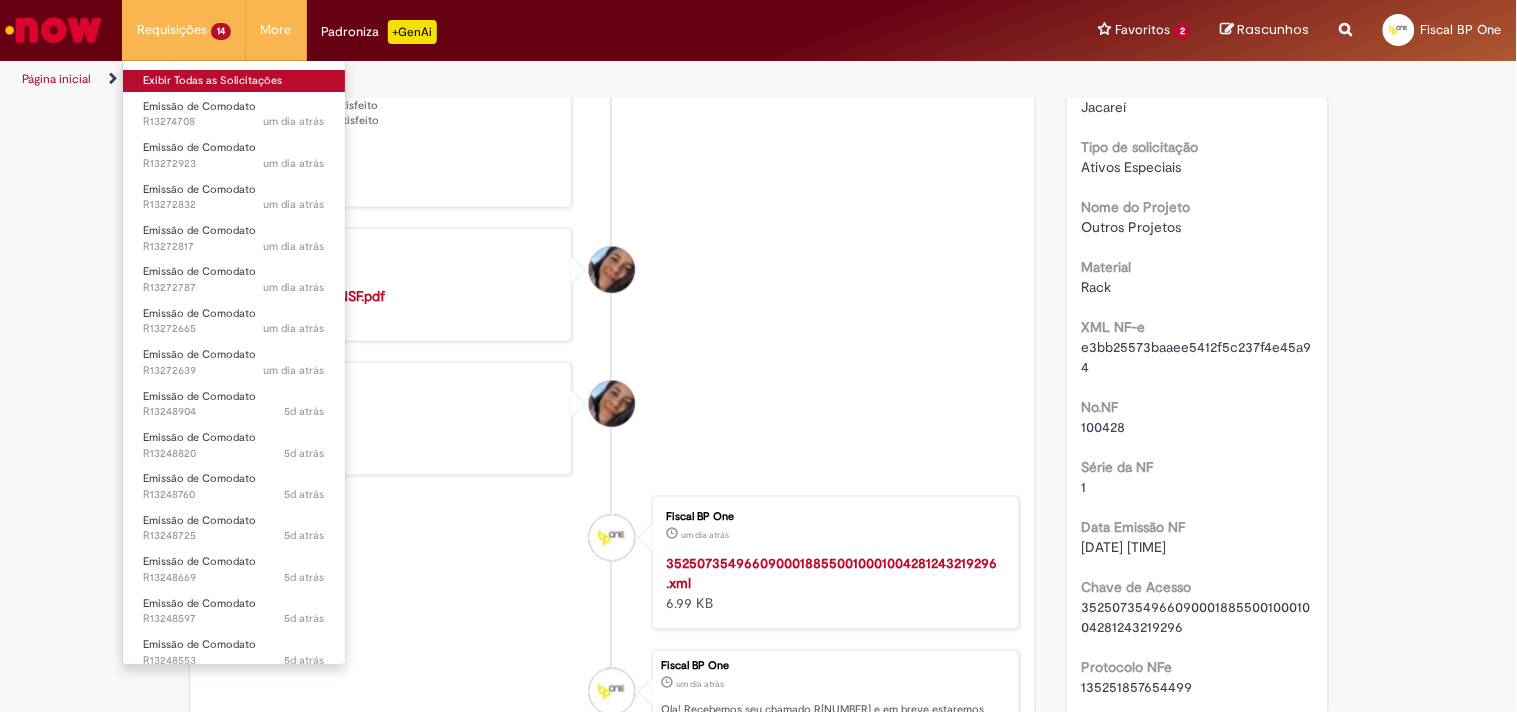 click on "Exibir Todas as Solicitações" at bounding box center [234, 81] 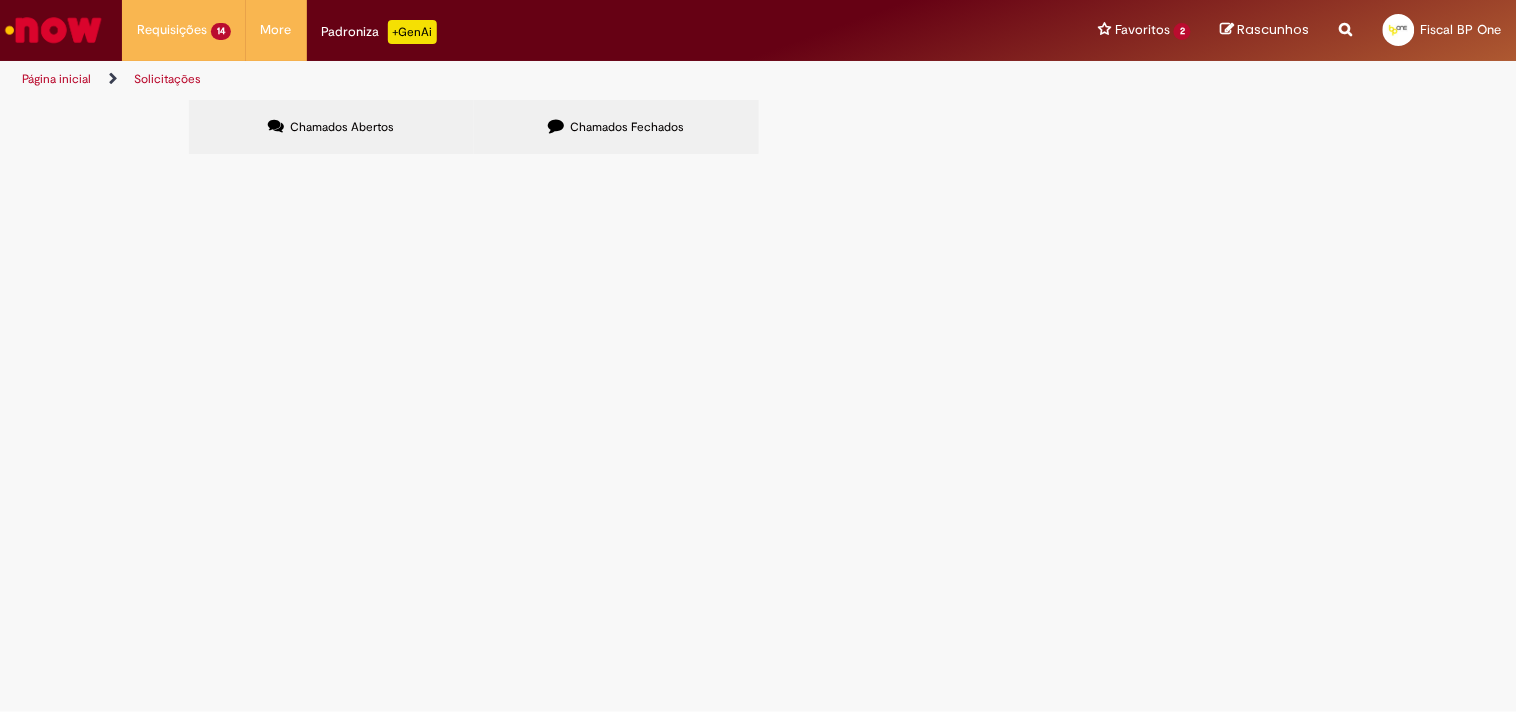 scroll, scrollTop: 0, scrollLeft: 0, axis: both 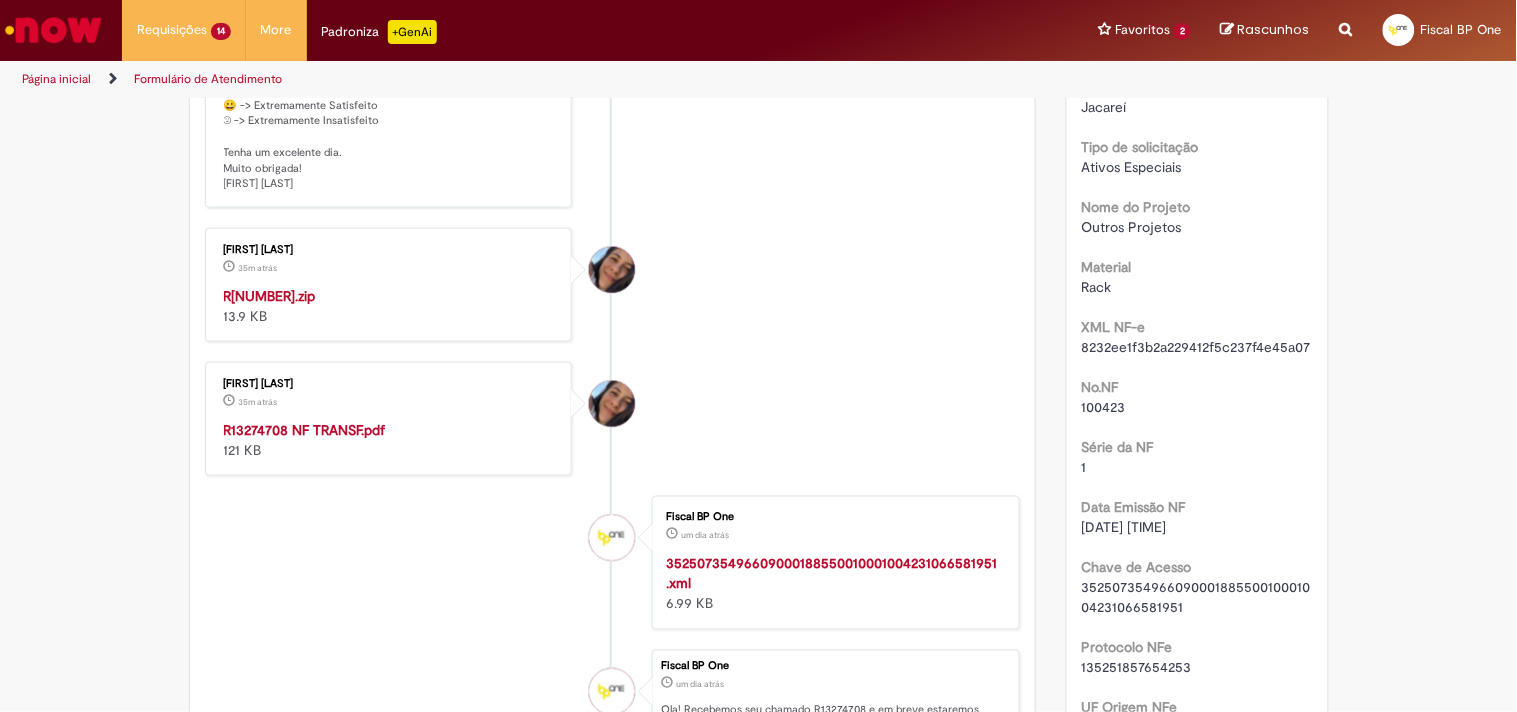 click on "R[NUMBER].zip" at bounding box center (270, 296) 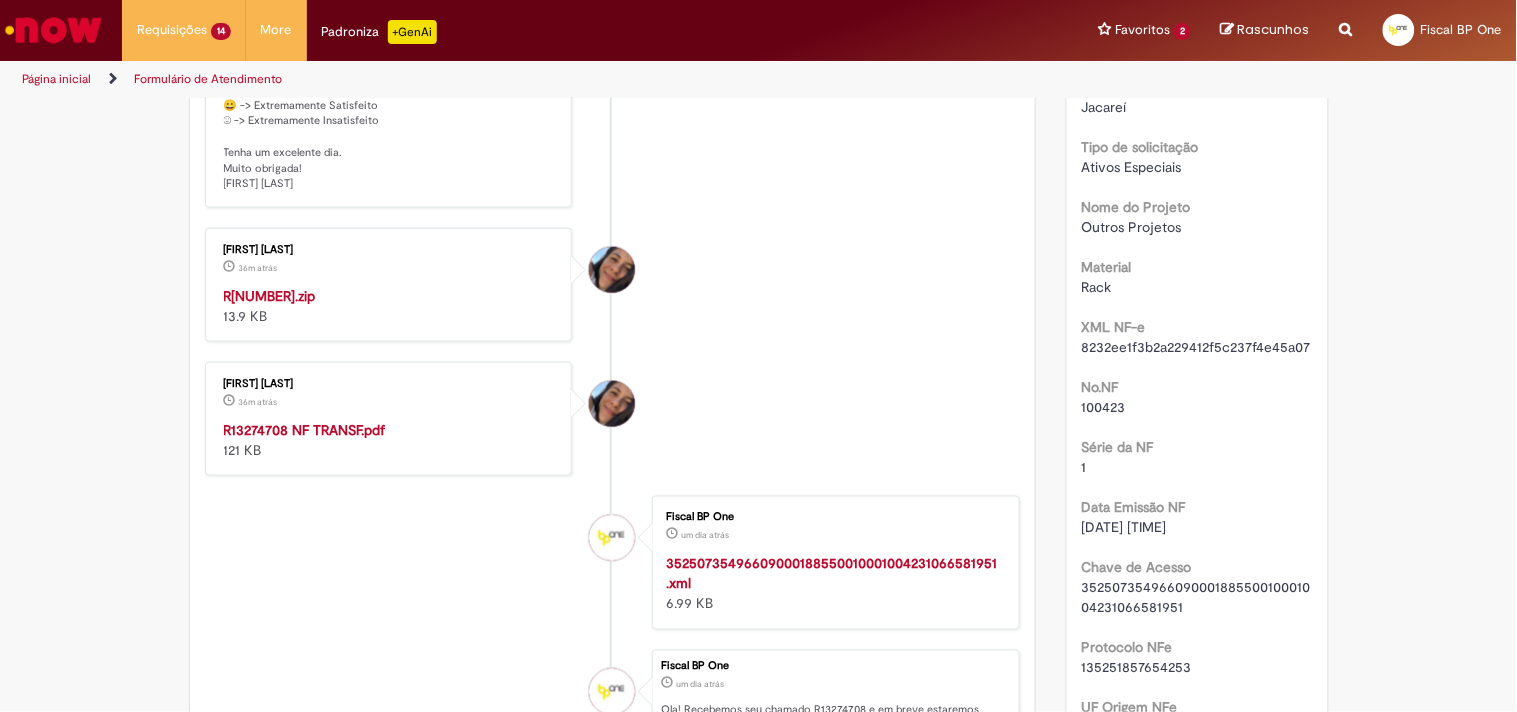 click on "R13274708 NF TRANSF.pdf" at bounding box center [305, 430] 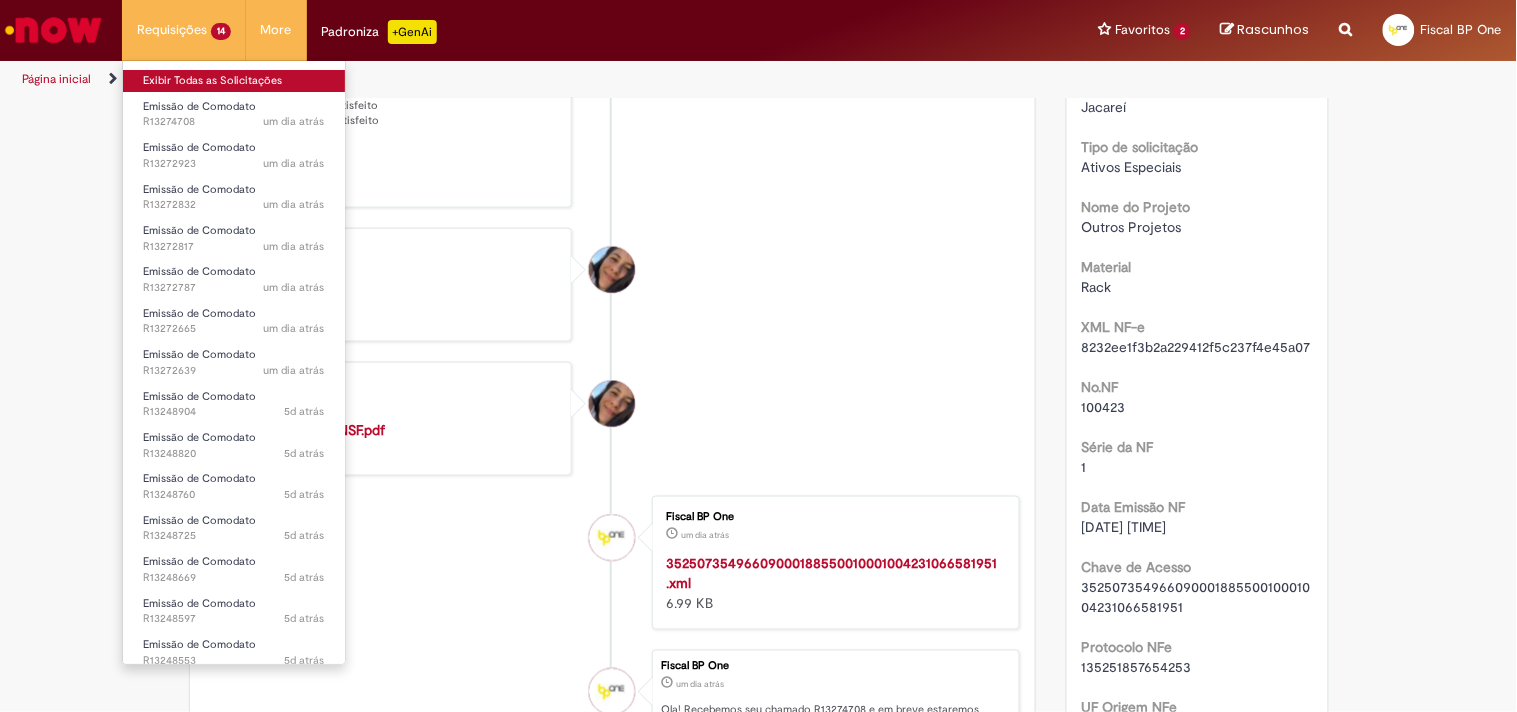 click on "Exibir Todas as Solicitações" at bounding box center [234, 81] 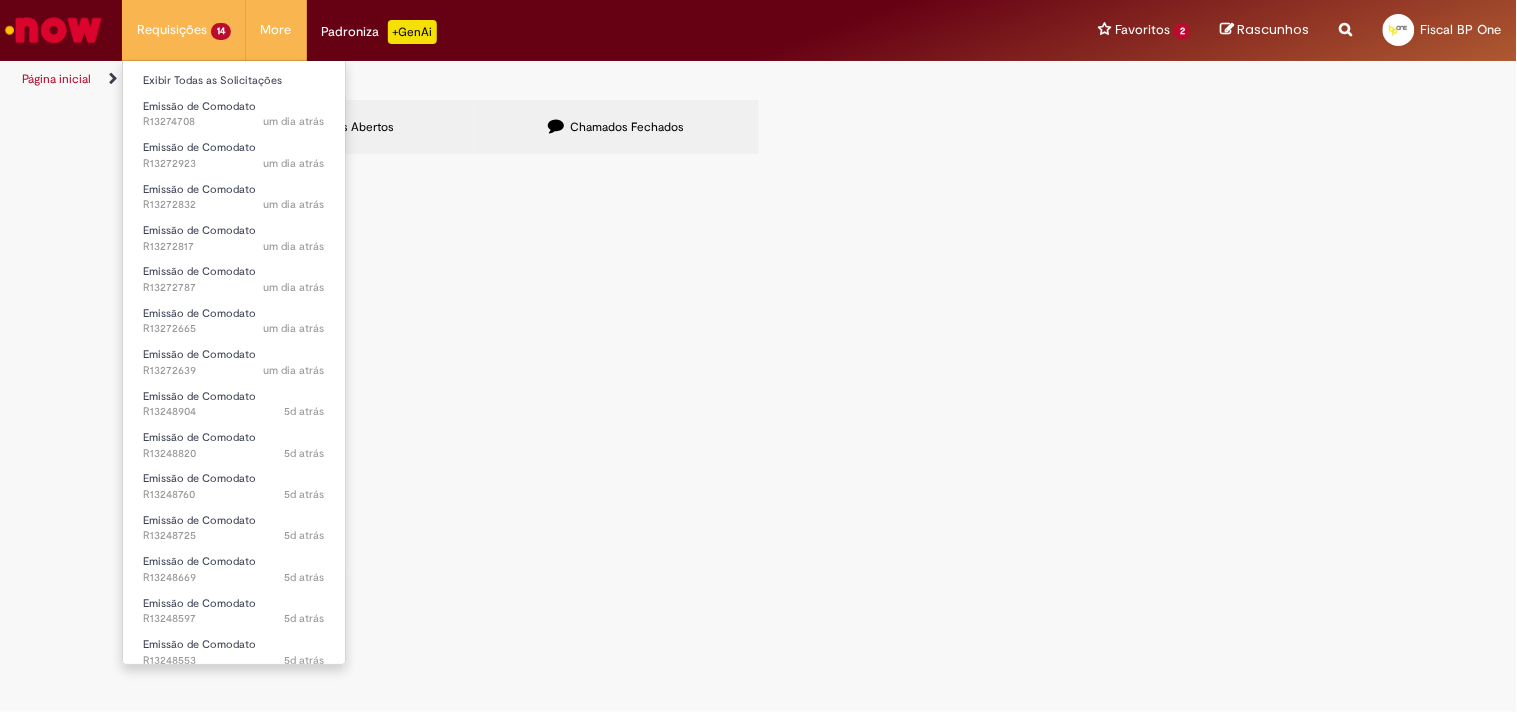 scroll, scrollTop: 0, scrollLeft: 0, axis: both 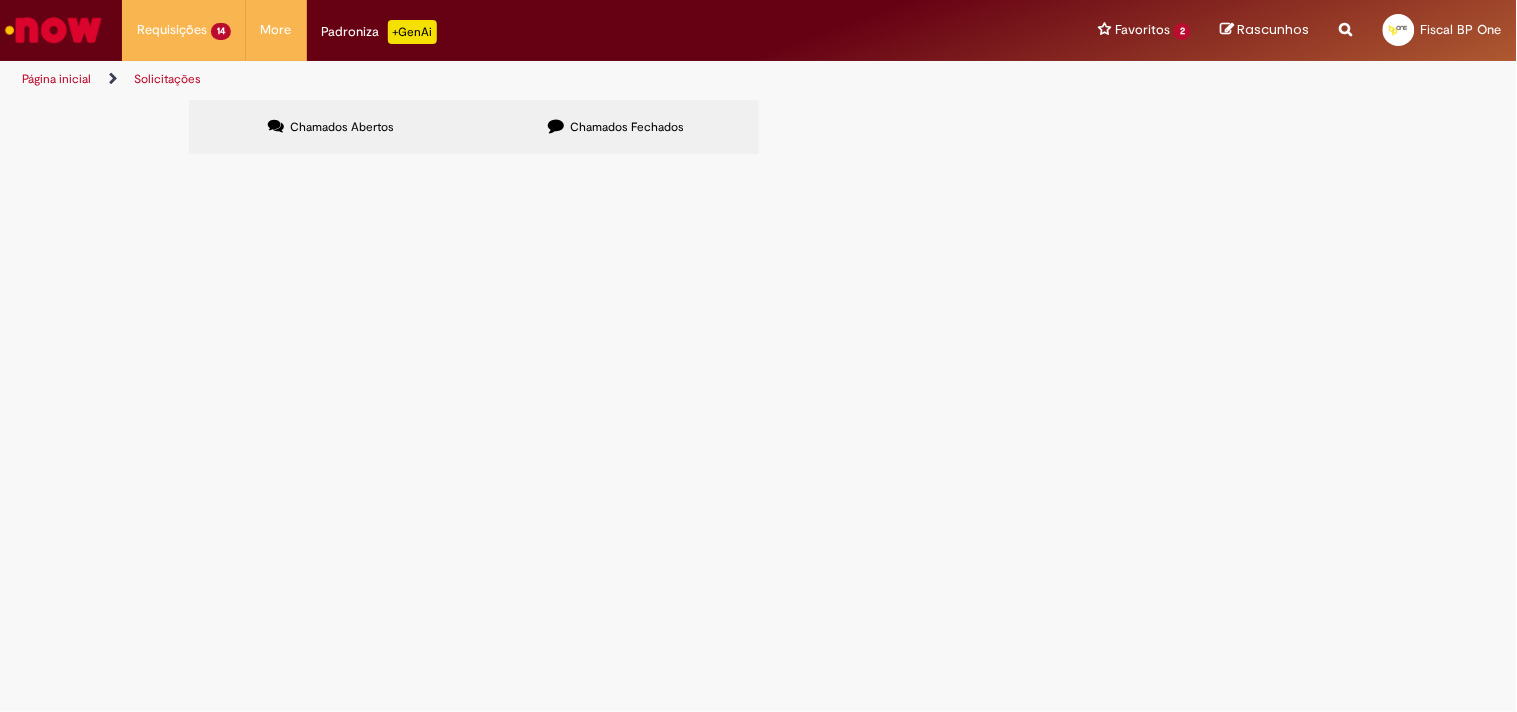 click at bounding box center [0, 0] 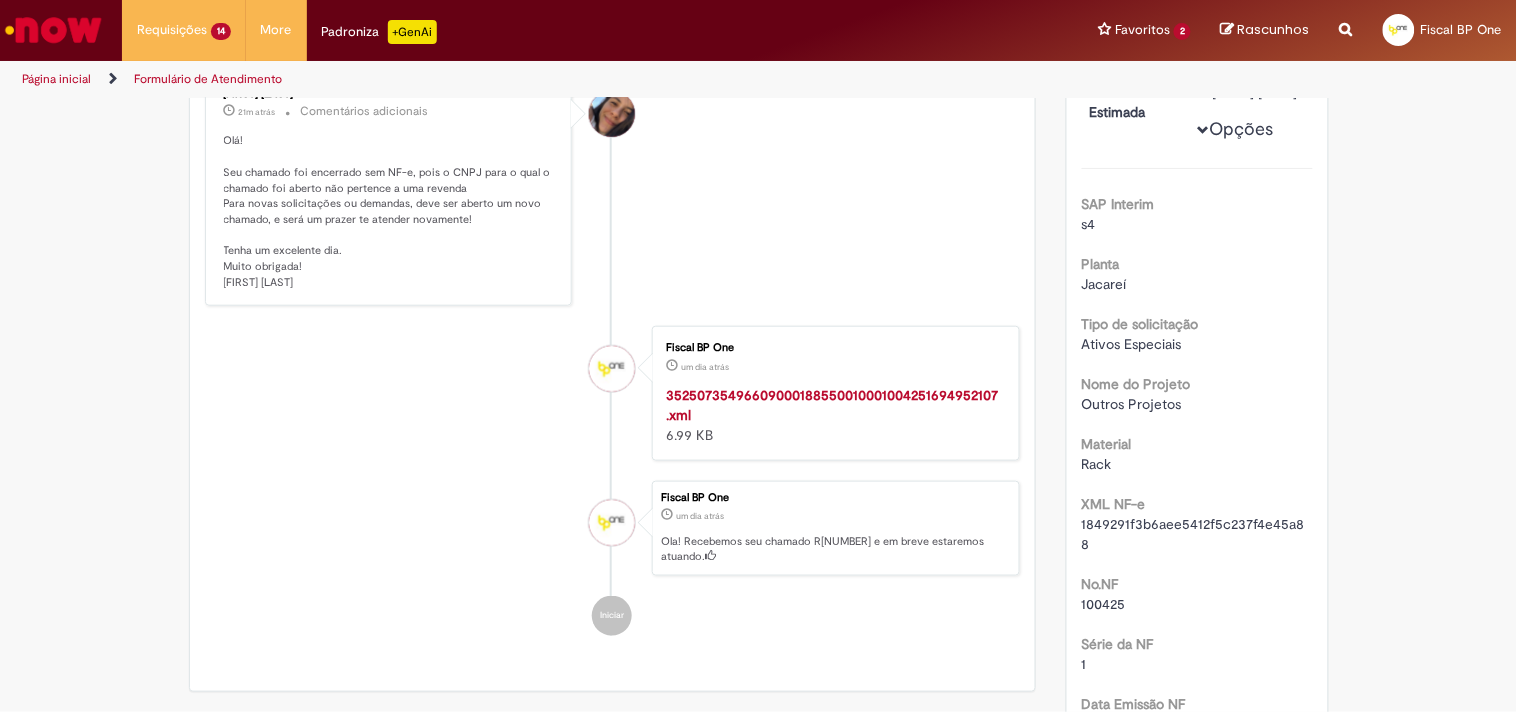 scroll, scrollTop: 333, scrollLeft: 0, axis: vertical 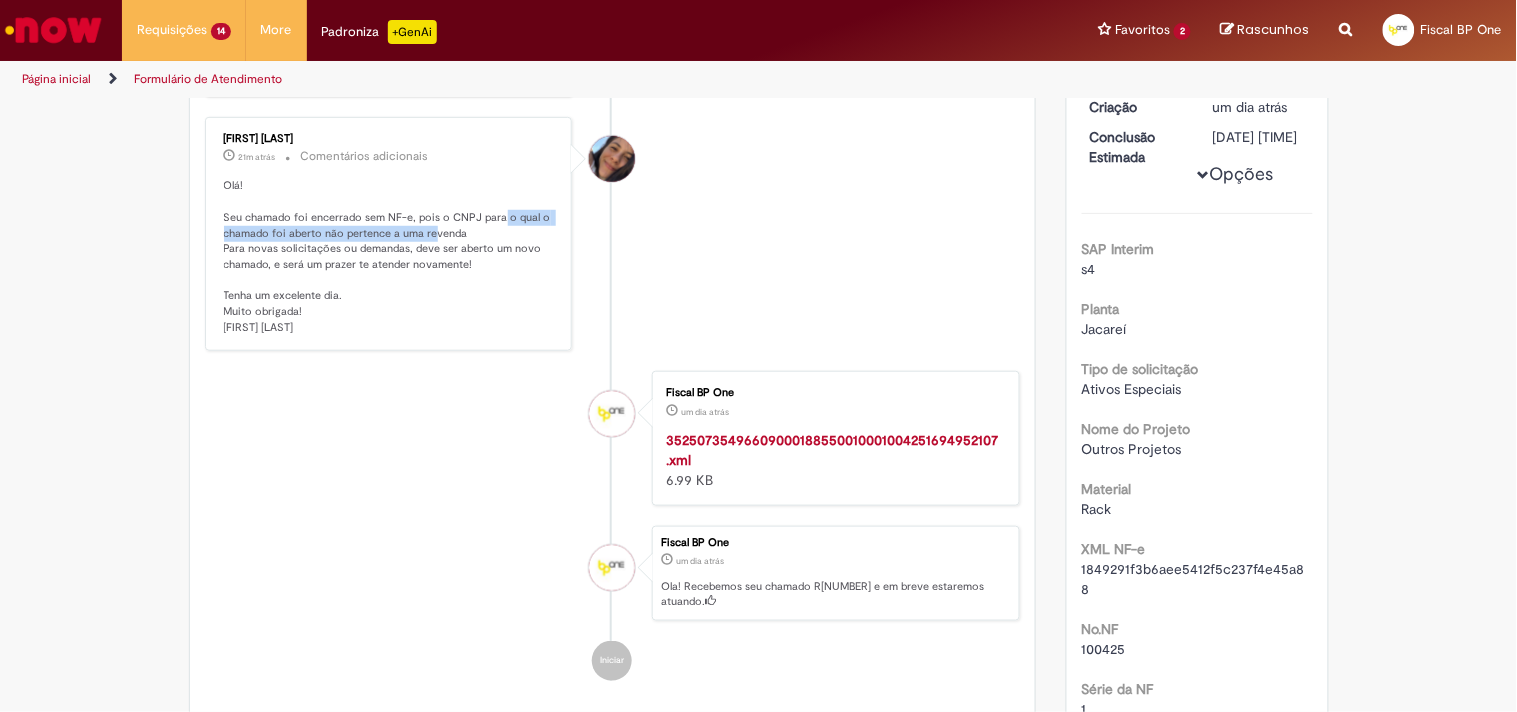drag, startPoint x: 435, startPoint y: 242, endPoint x: 493, endPoint y: 231, distance: 59.03389 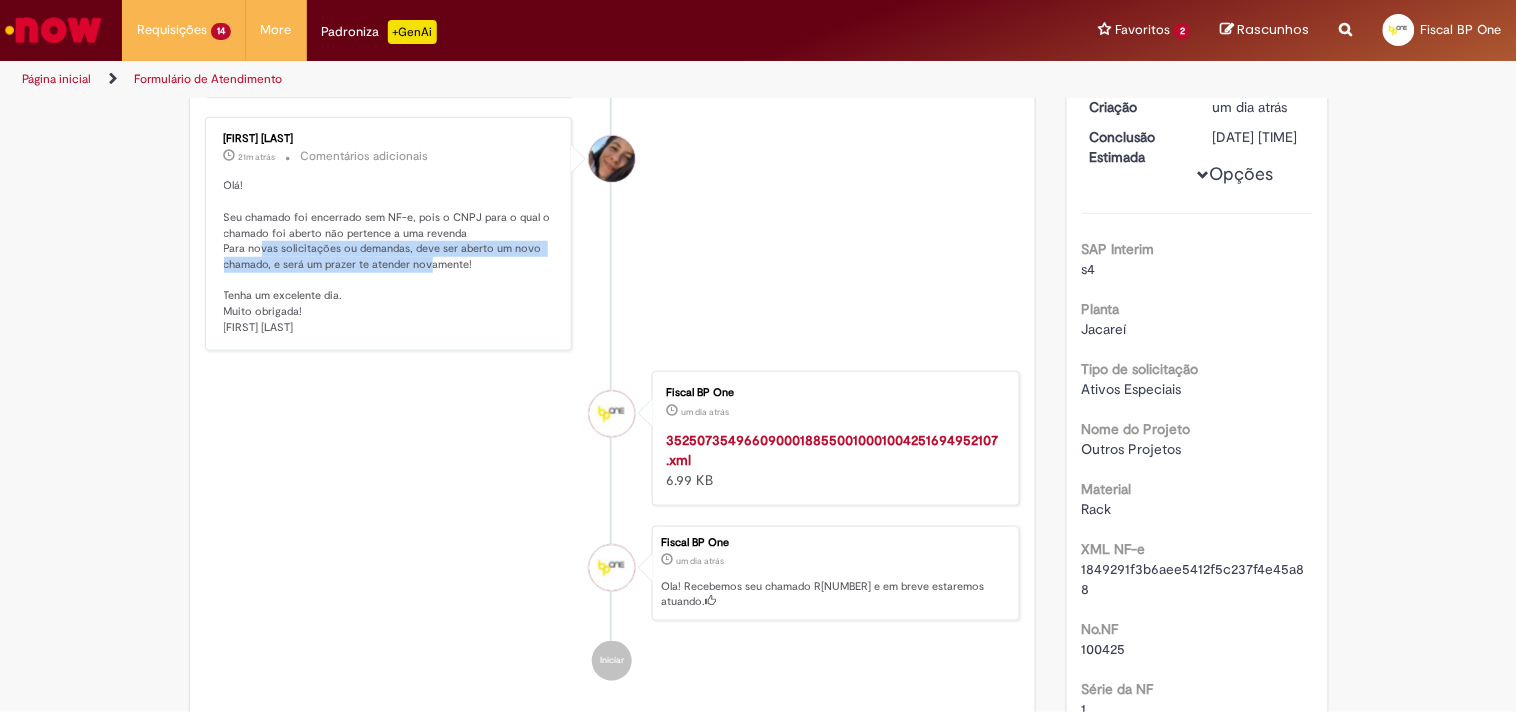 drag, startPoint x: 250, startPoint y: 270, endPoint x: 422, endPoint y: 276, distance: 172.10461 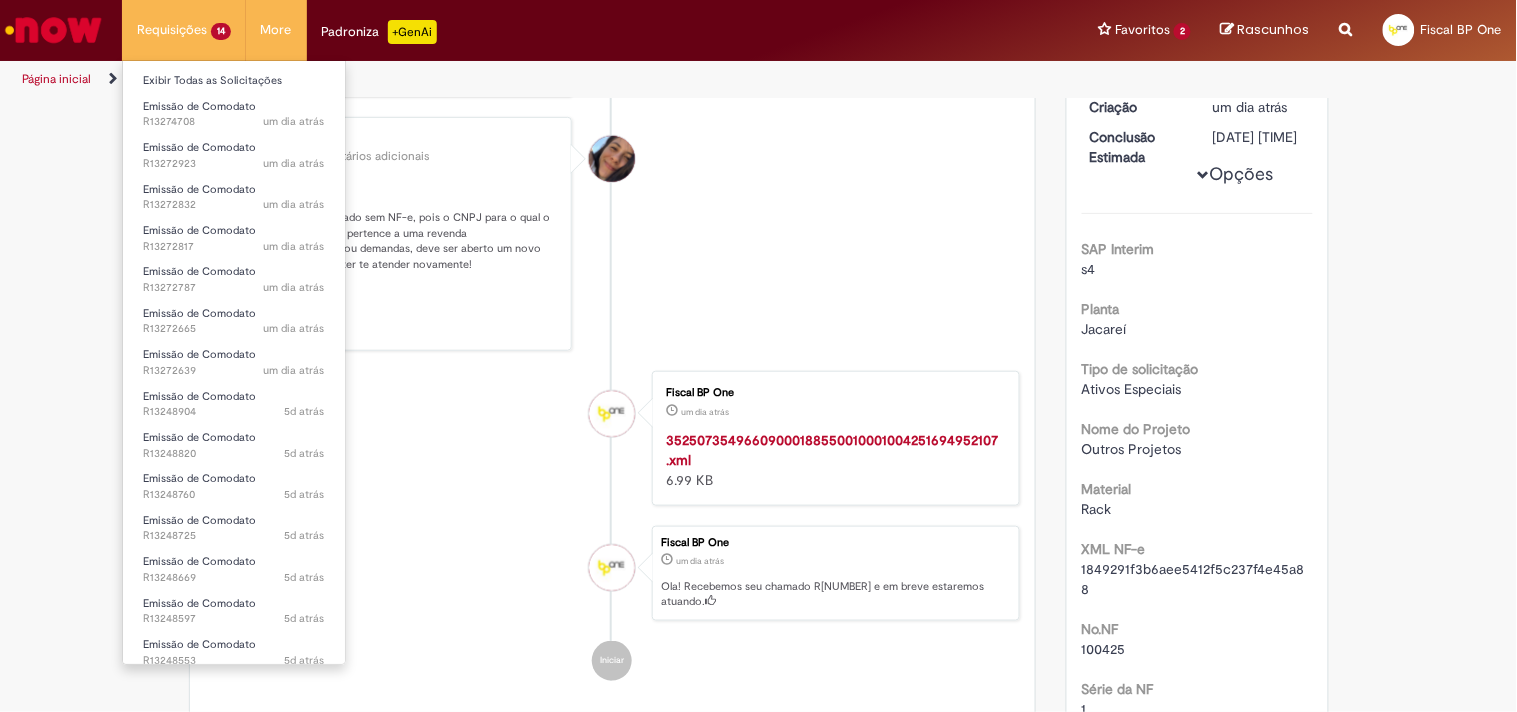 click on "Exibir Todas as Solicitações
Emissão de Comodato
um dia atrás um dia atrás  R13274708
Emissão de Comodato
um dia atrás um dia atrás  R13272923
Emissão de Comodato
um dia atrás um dia atrás  R13272832
Emissão de Comodato
um dia atrás um dia atrás  R13272817
Emissão de Comodato
um dia atrás um dia atrás  R13272787
Emissão de Comodato
um dia atrás um dia atrás  R13272665
Emissão de Comodato
um dia atrás um dia atrás  R13272639
Emissão de Comodato
5d atrás 5 dias atrás  R13248904
Emissão de Comodato
5d atrás 5 dias atrás  R13248820
Emissão de Comodato
5d atrás 5 dias atrás  R13248760
Emissão de Comodato
5d atrás 5 dias atrás  R13248725
Emissão de Comodato
5d atrás" at bounding box center (234, 362) 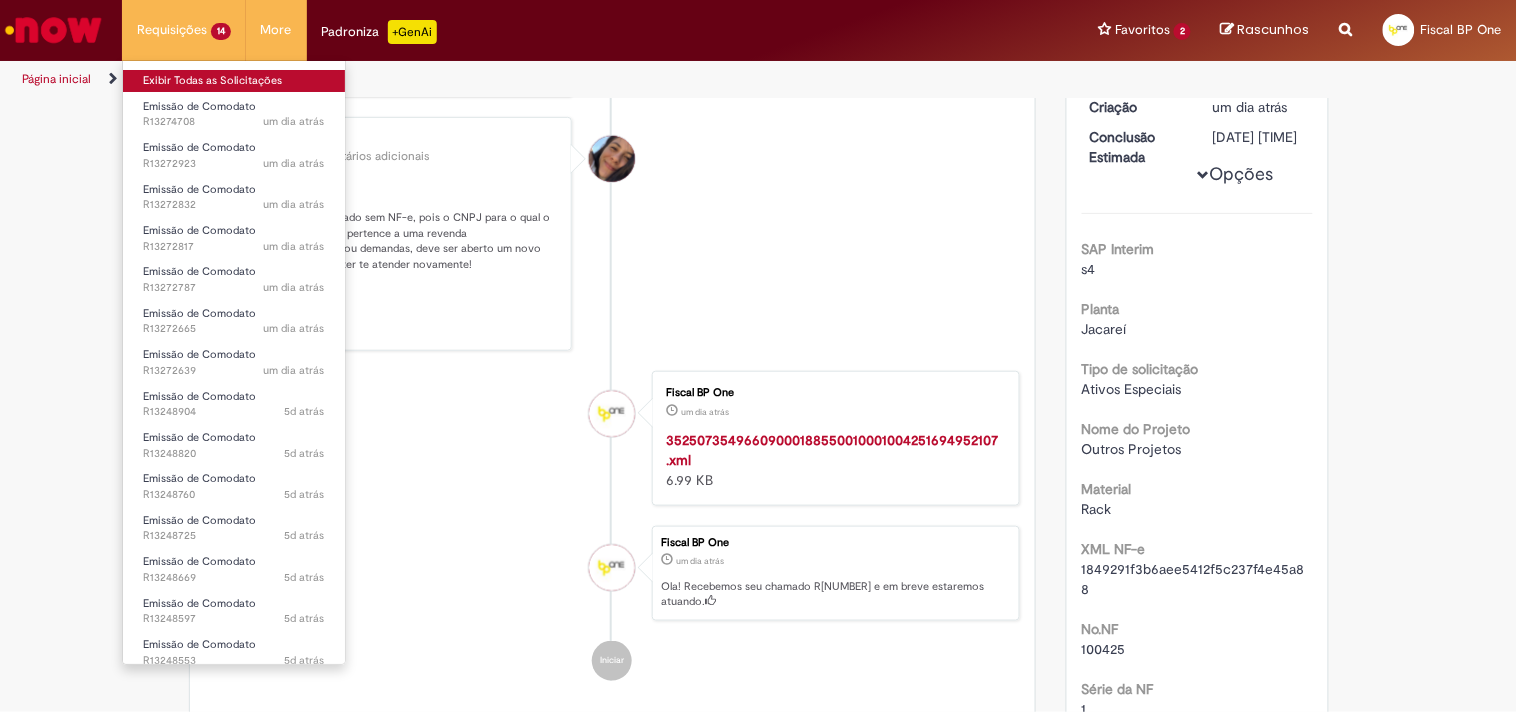 click on "Exibir Todas as Solicitações" at bounding box center [234, 81] 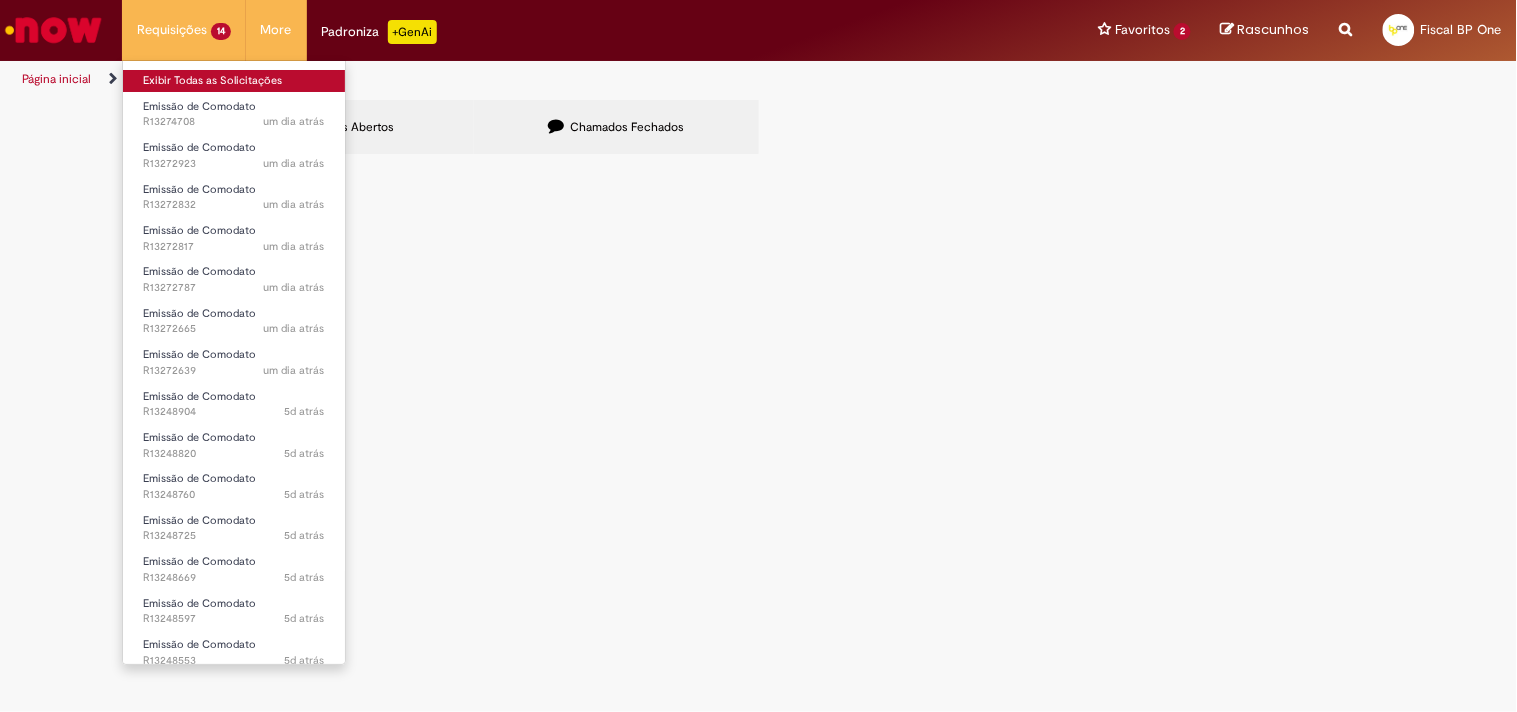 scroll, scrollTop: 0, scrollLeft: 0, axis: both 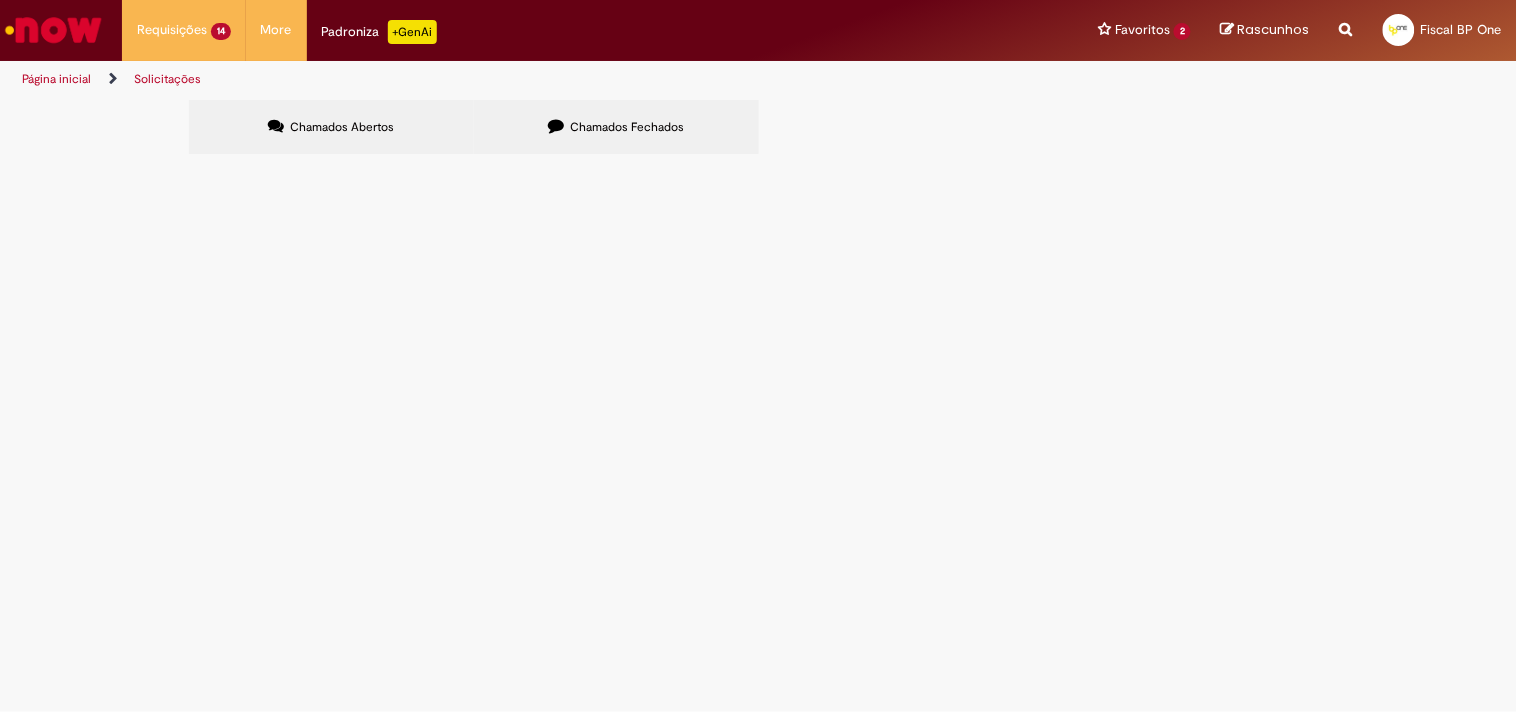 drag, startPoint x: 1094, startPoint y: 212, endPoint x: 1088, endPoint y: 225, distance: 14.3178215 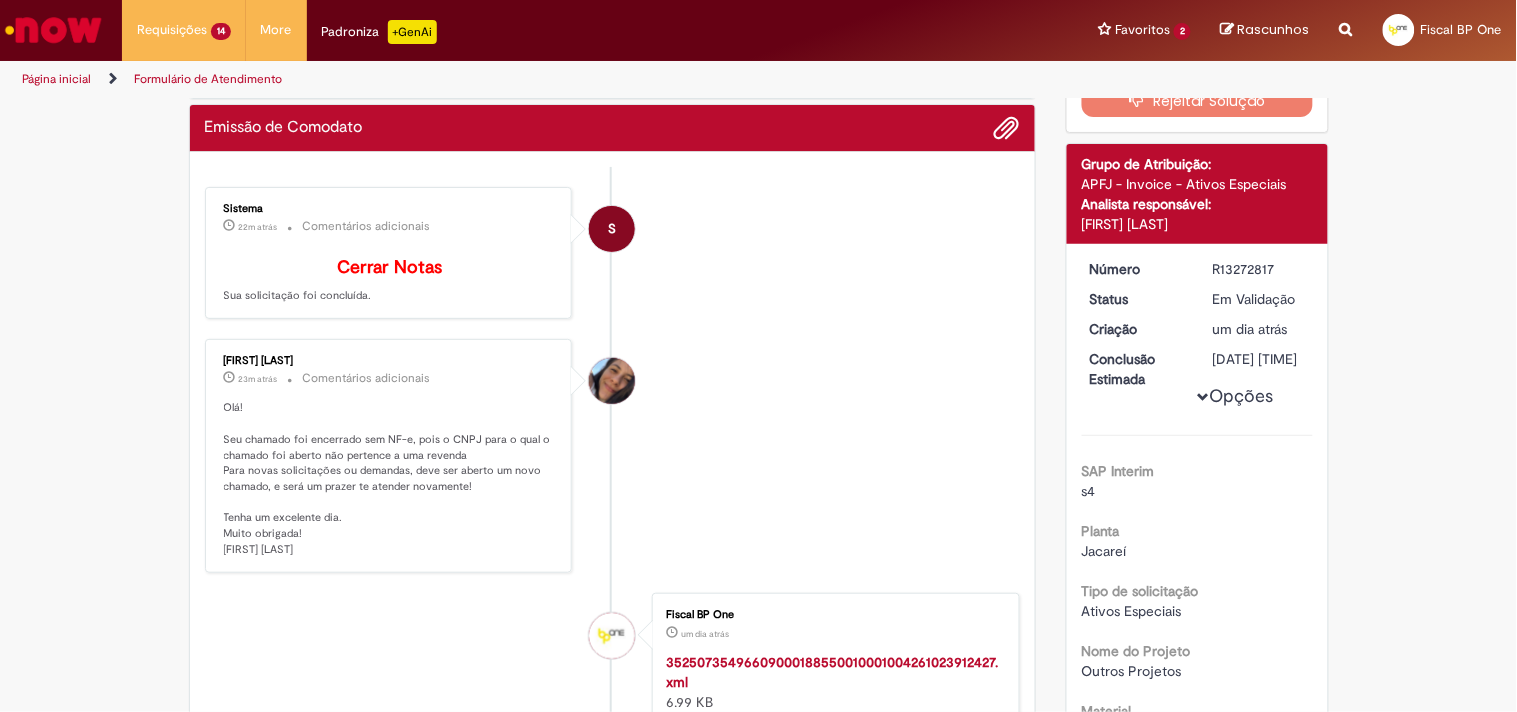 scroll, scrollTop: 226, scrollLeft: 0, axis: vertical 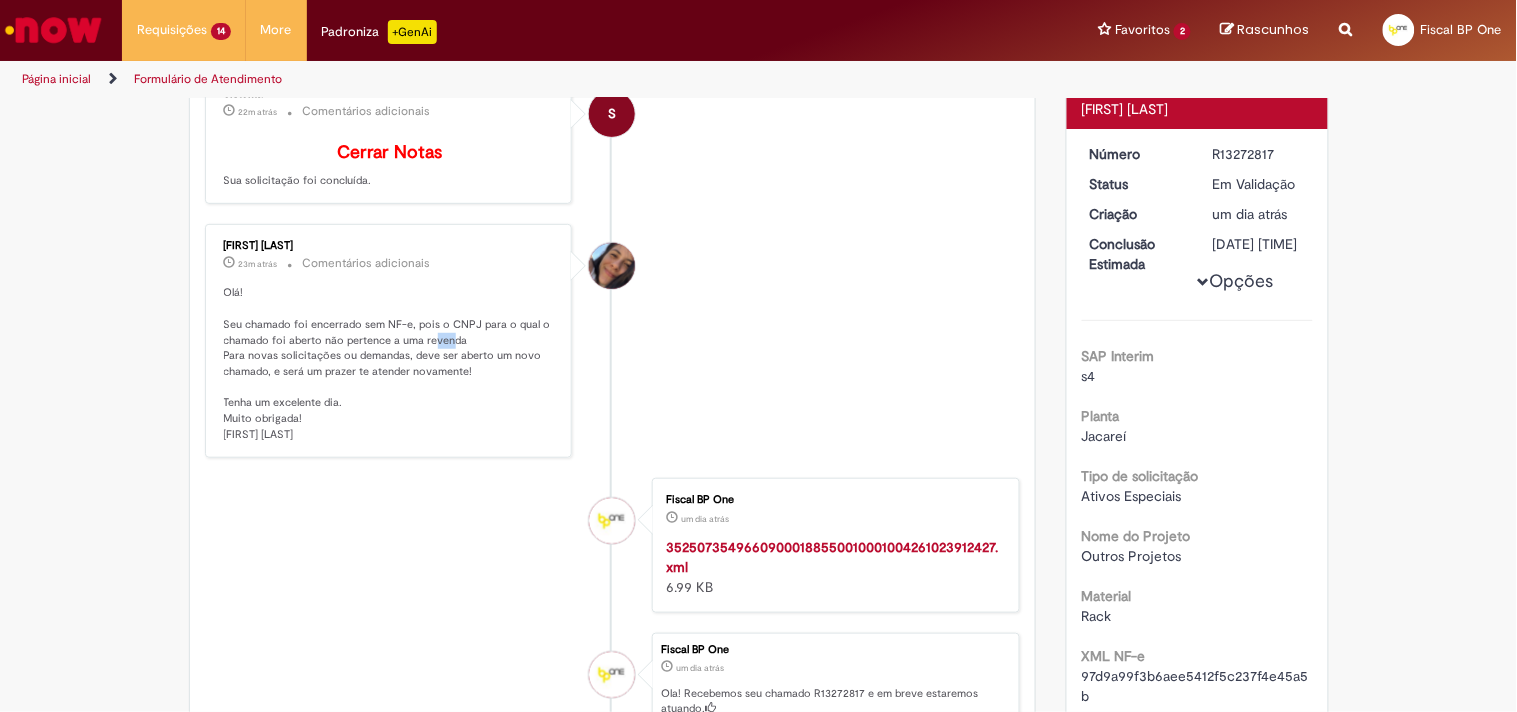 drag, startPoint x: 428, startPoint y: 358, endPoint x: 442, endPoint y: 361, distance: 14.3178215 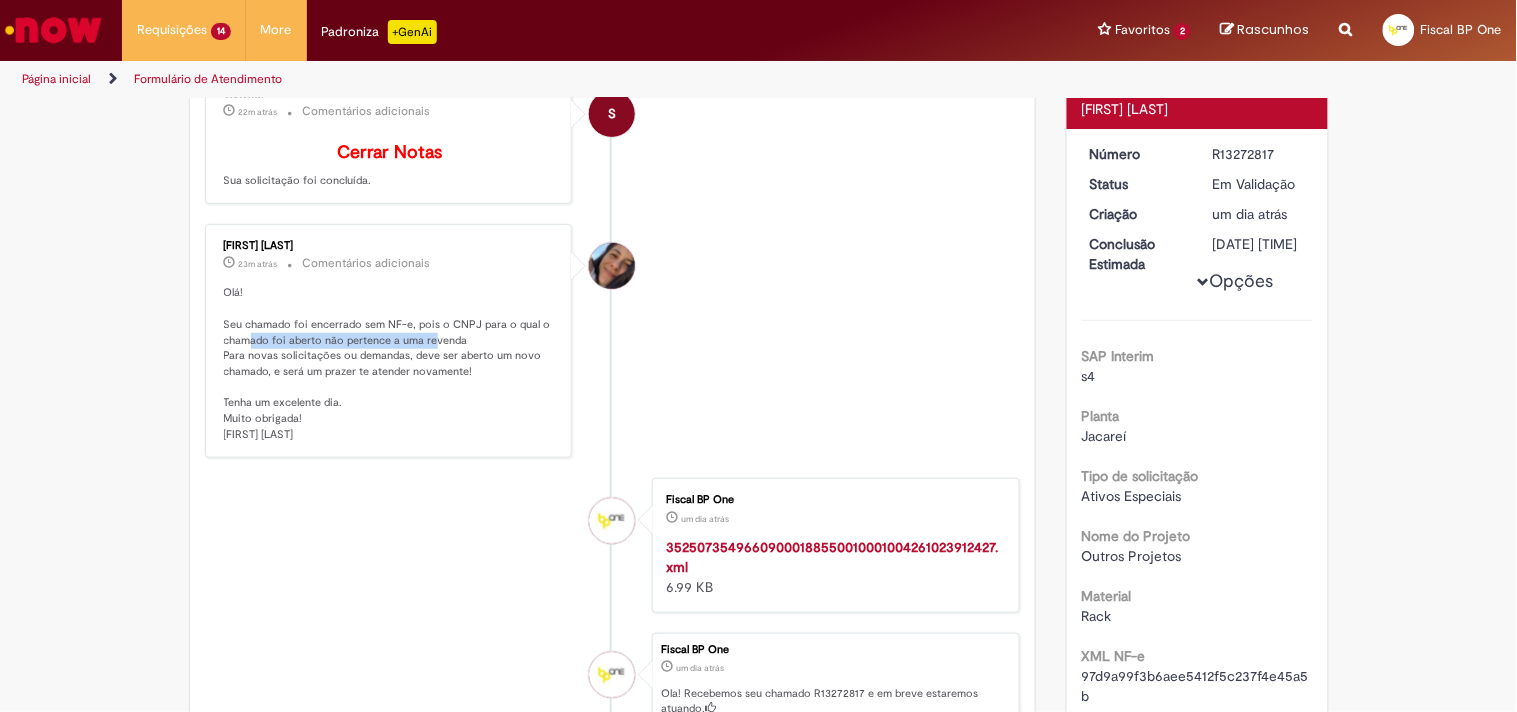 drag, startPoint x: 244, startPoint y: 357, endPoint x: 426, endPoint y: 351, distance: 182.09888 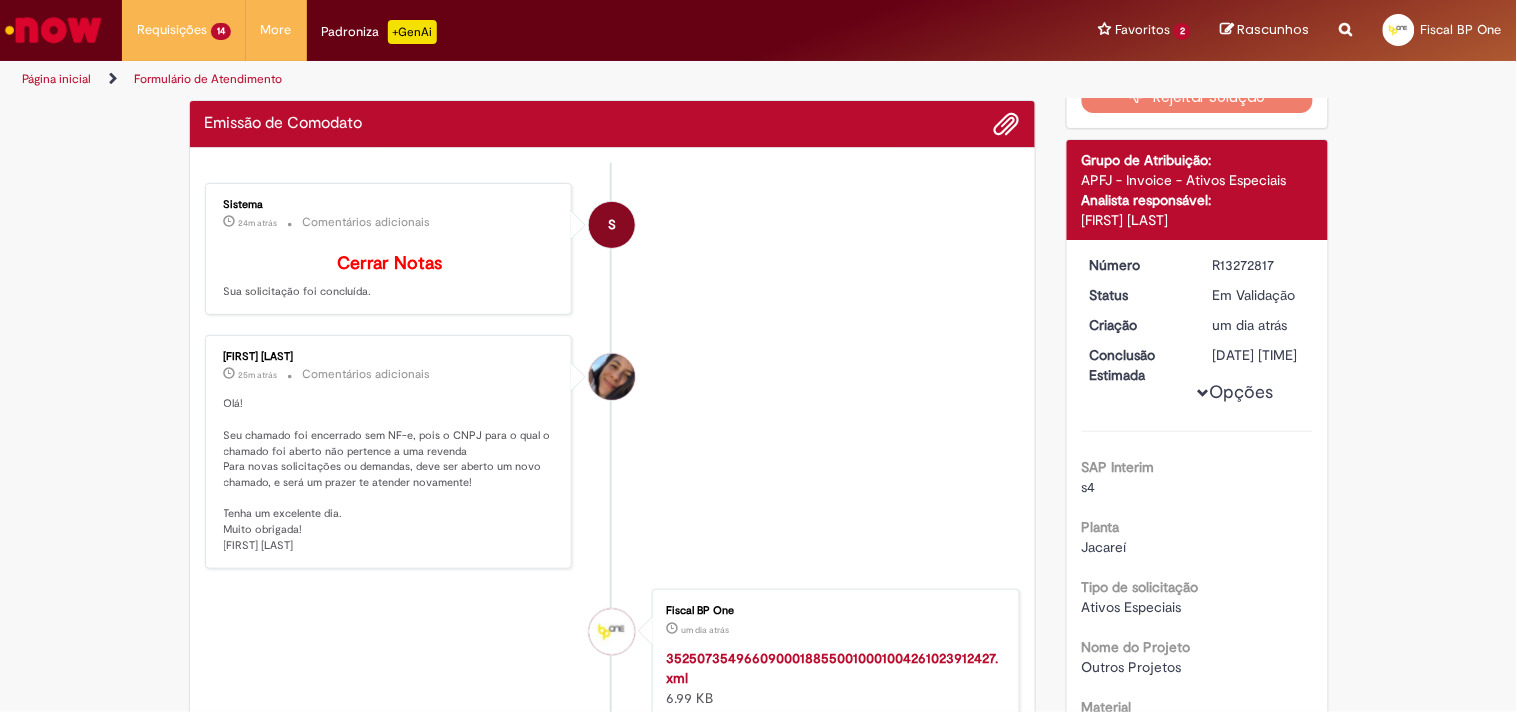 drag, startPoint x: 824, startPoint y: 308, endPoint x: 804, endPoint y: 337, distance: 35.22783 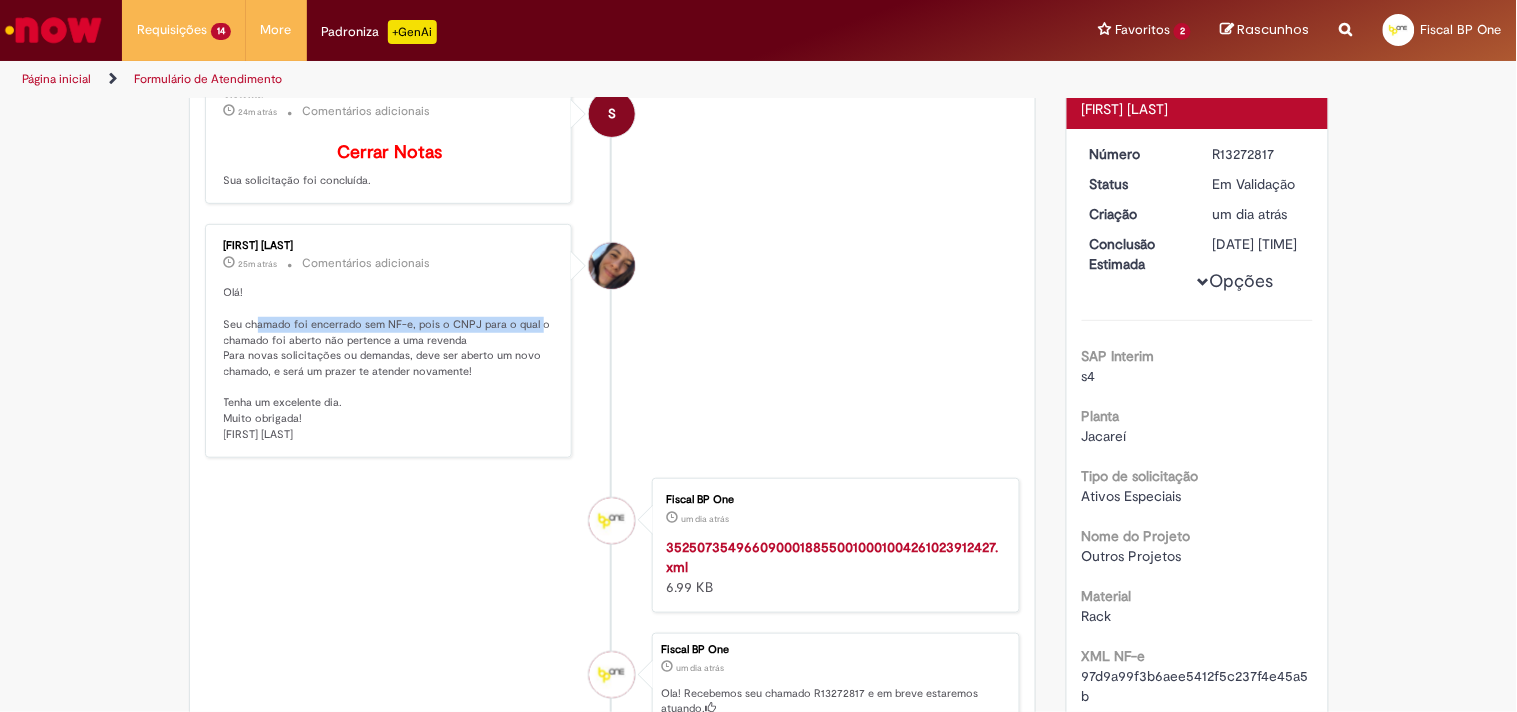 drag, startPoint x: 262, startPoint y: 337, endPoint x: 513, endPoint y: 351, distance: 251.39014 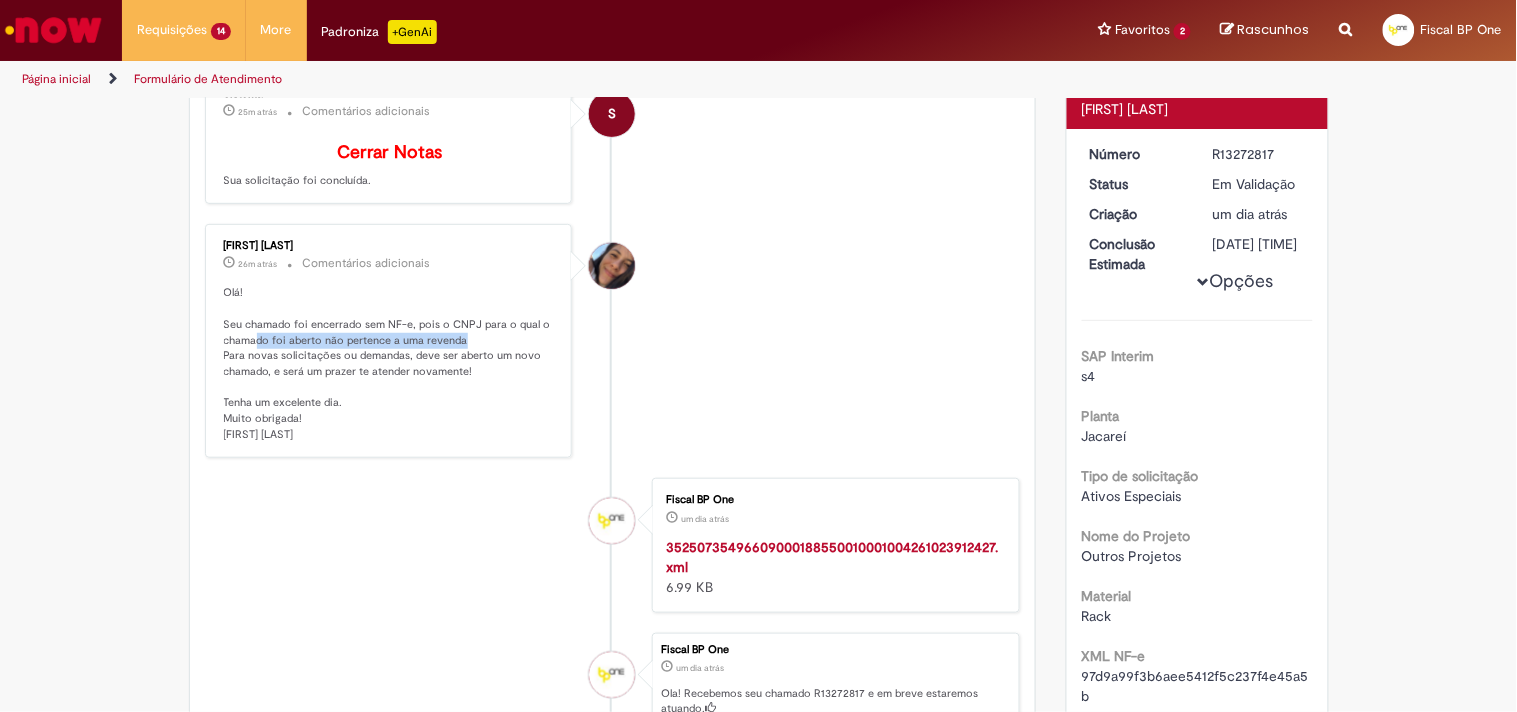 drag, startPoint x: 250, startPoint y: 356, endPoint x: 453, endPoint y: 355, distance: 203.00246 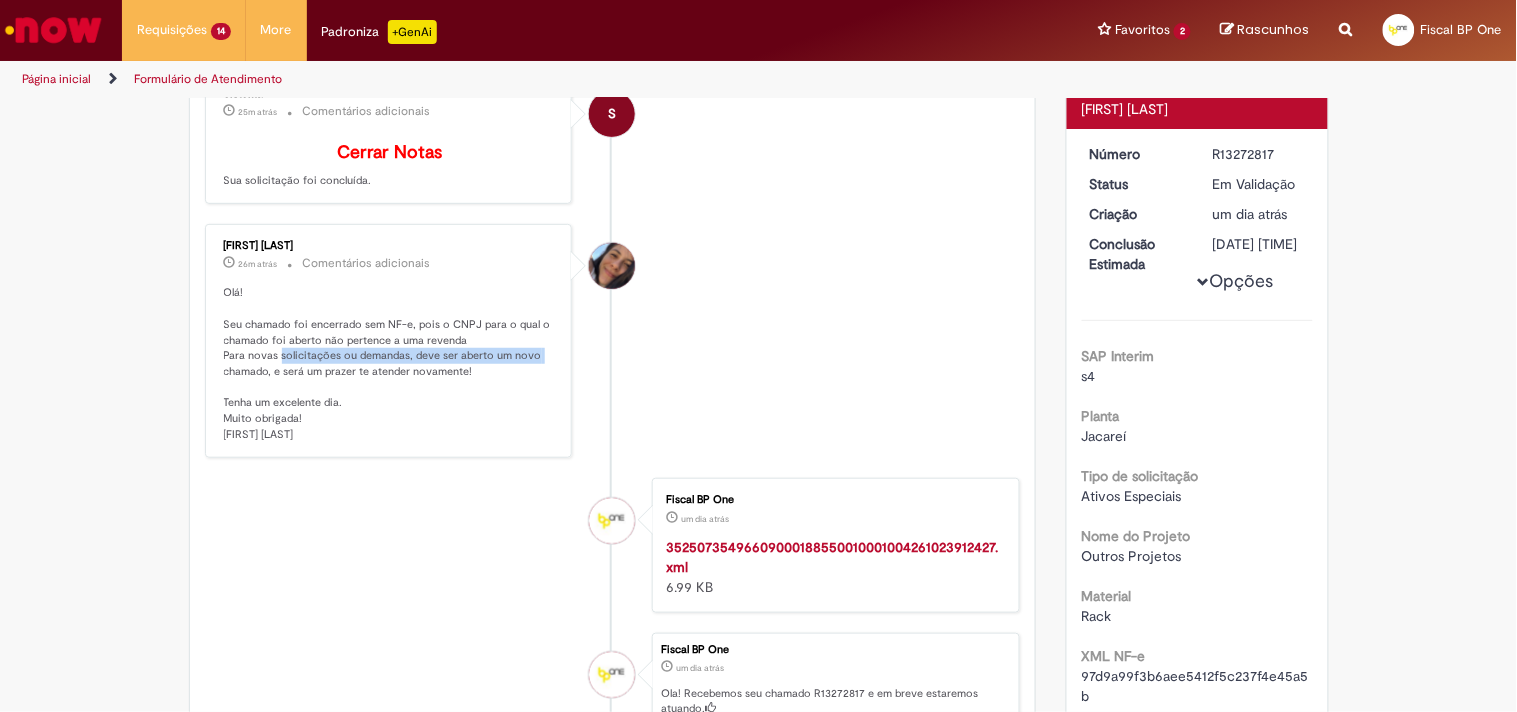drag, startPoint x: 271, startPoint y: 374, endPoint x: 532, endPoint y: 366, distance: 261.1226 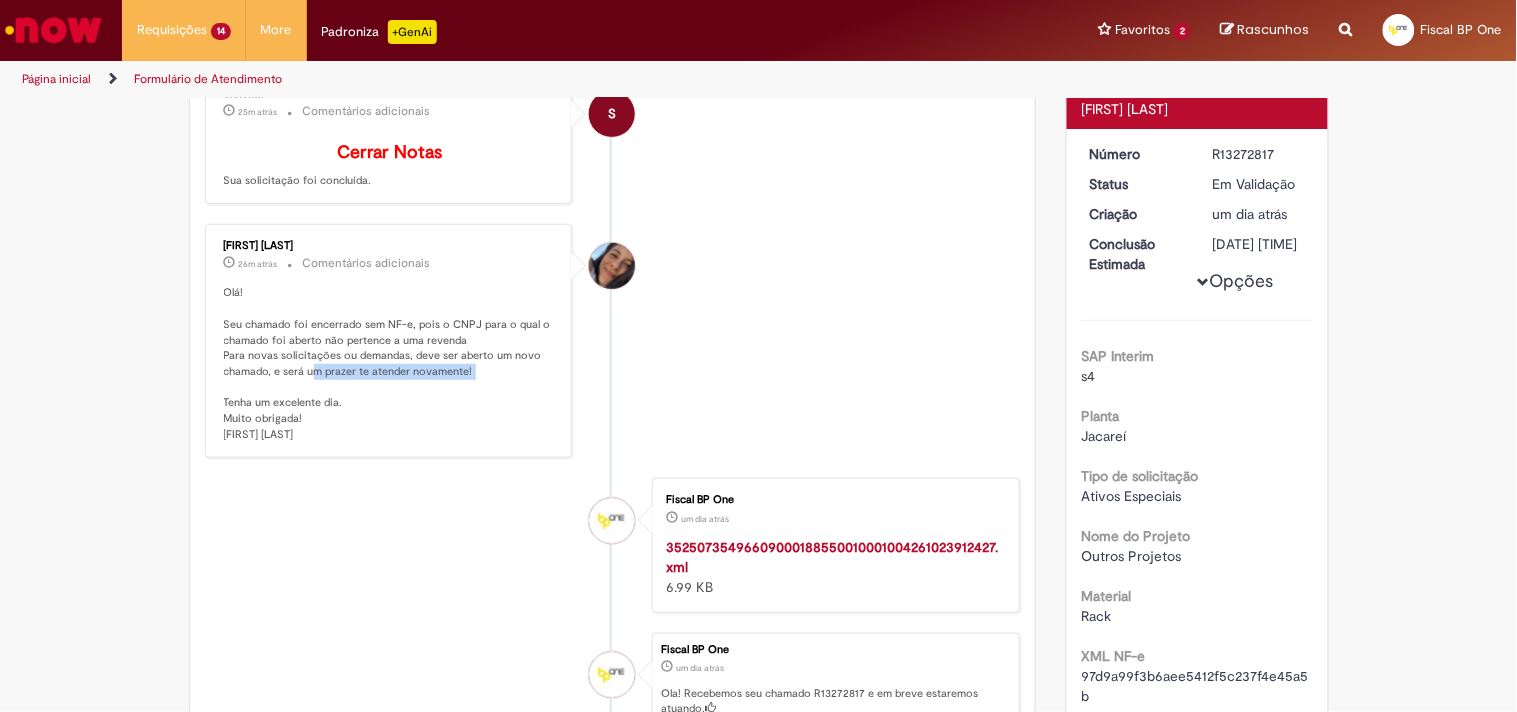 drag, startPoint x: 308, startPoint y: 385, endPoint x: 480, endPoint y: 397, distance: 172.41809 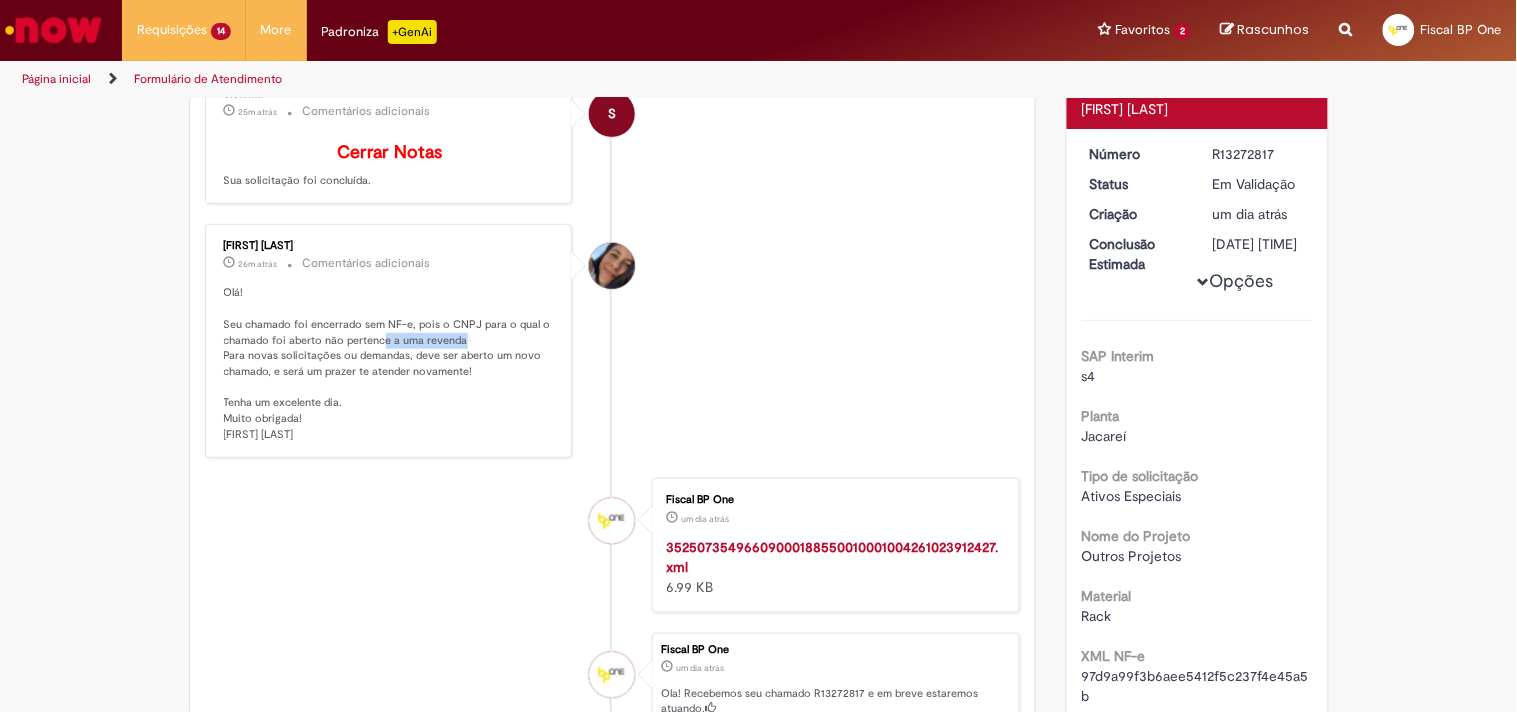 drag, startPoint x: 378, startPoint y: 356, endPoint x: 454, endPoint y: 361, distance: 76.1643 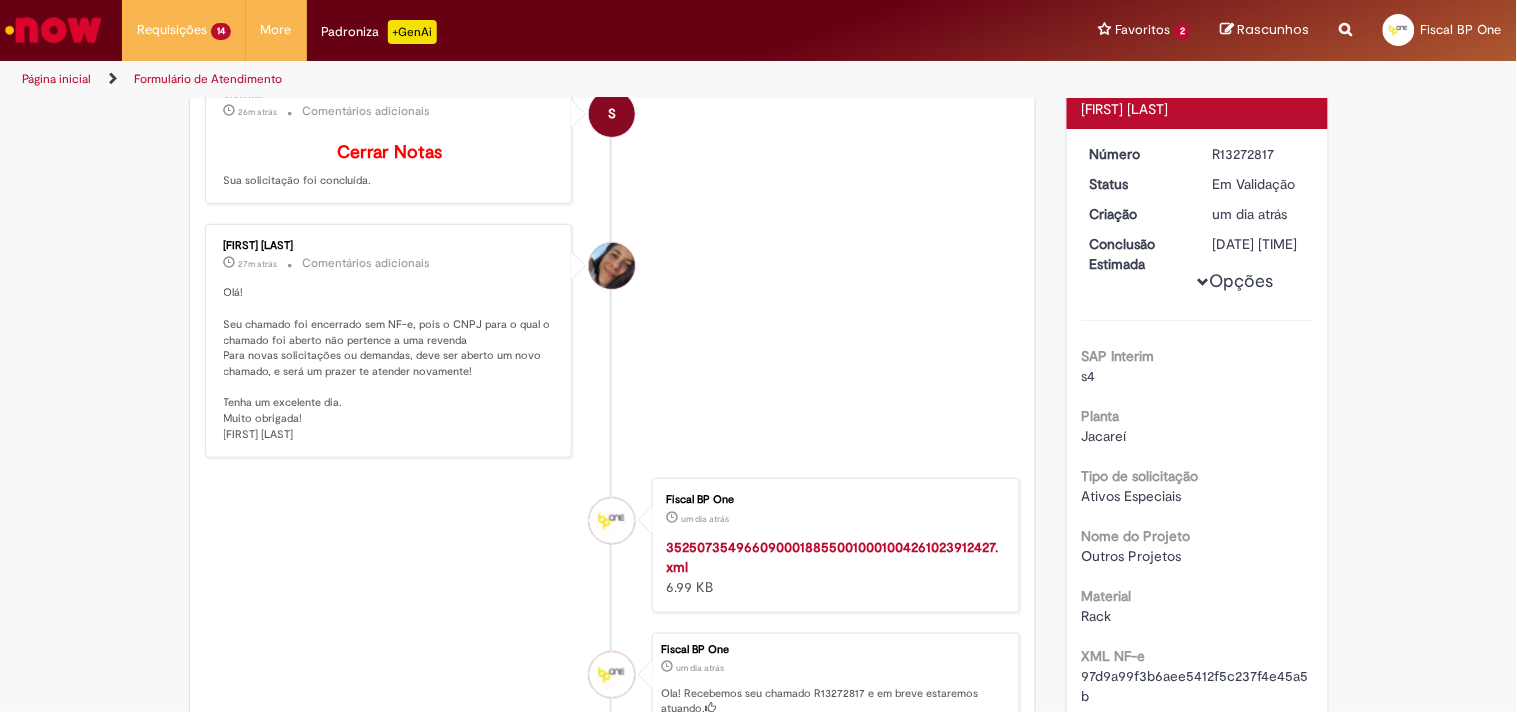 click on "[FIRST] [LAST]
27m atrás 27 minutos atrás     Comentários adicionais
Olá!
Seu chamado foi encerrado sem NF-e, pois o CNPJ para o qual o chamado foi aberto não pertence a uma revenda
Para novas solicitações ou demandas, deve ser aberto um novo chamado, e será um prazer te atender novamente!
Tenha um excelente dia.
Muito obrigada!
[FIRST] [LAST]" at bounding box center (613, 341) 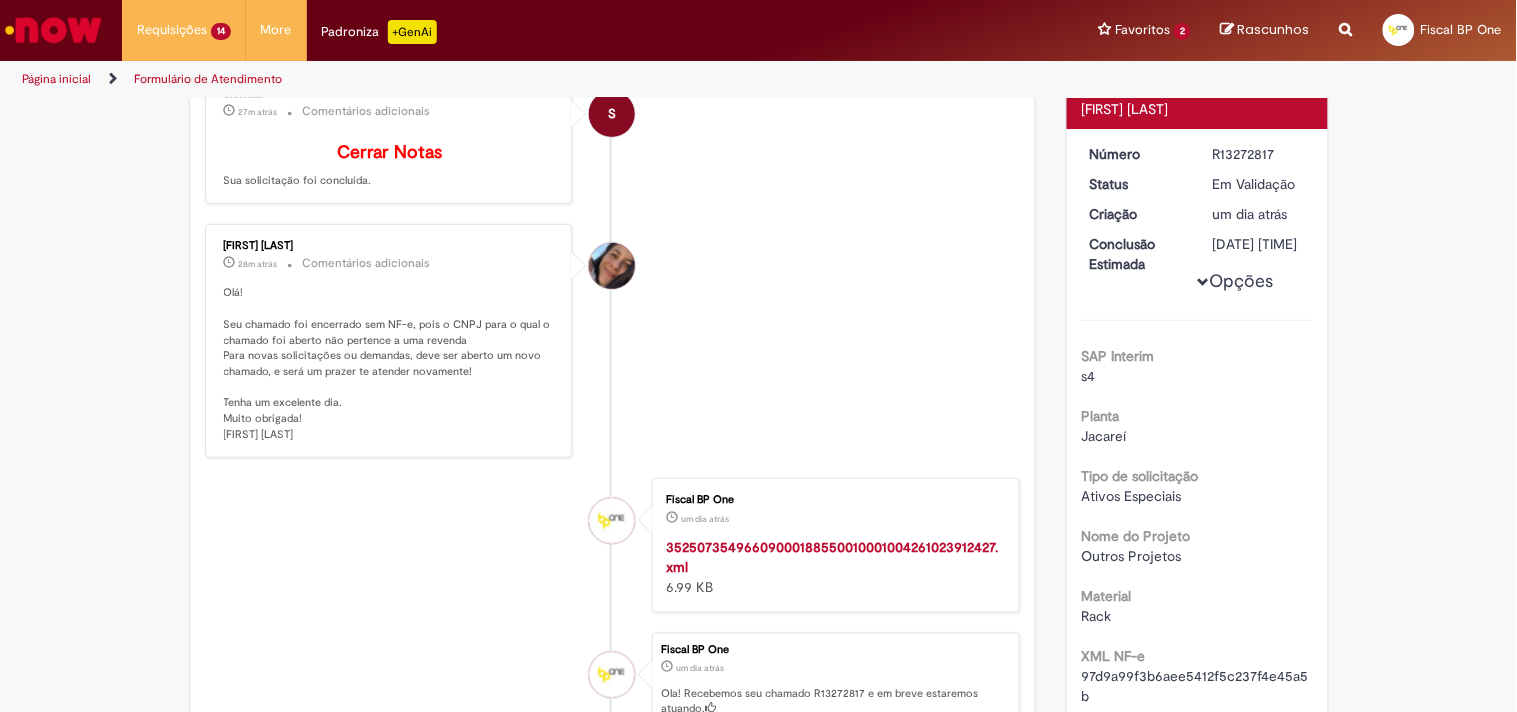 click on "Formulário de Atendimento
Verificar Código de Barras
Aguardando Aprovação
Aguardando atendimento
Em andamento
Validação
Concluído
Emissão de Comodato
Enviar
S
Sistema
[TIME] atrás [TIME] atrás     Comentários adicionais
Cerrar Notas
Sua solicitação foi concluída." at bounding box center [758, 2249] 